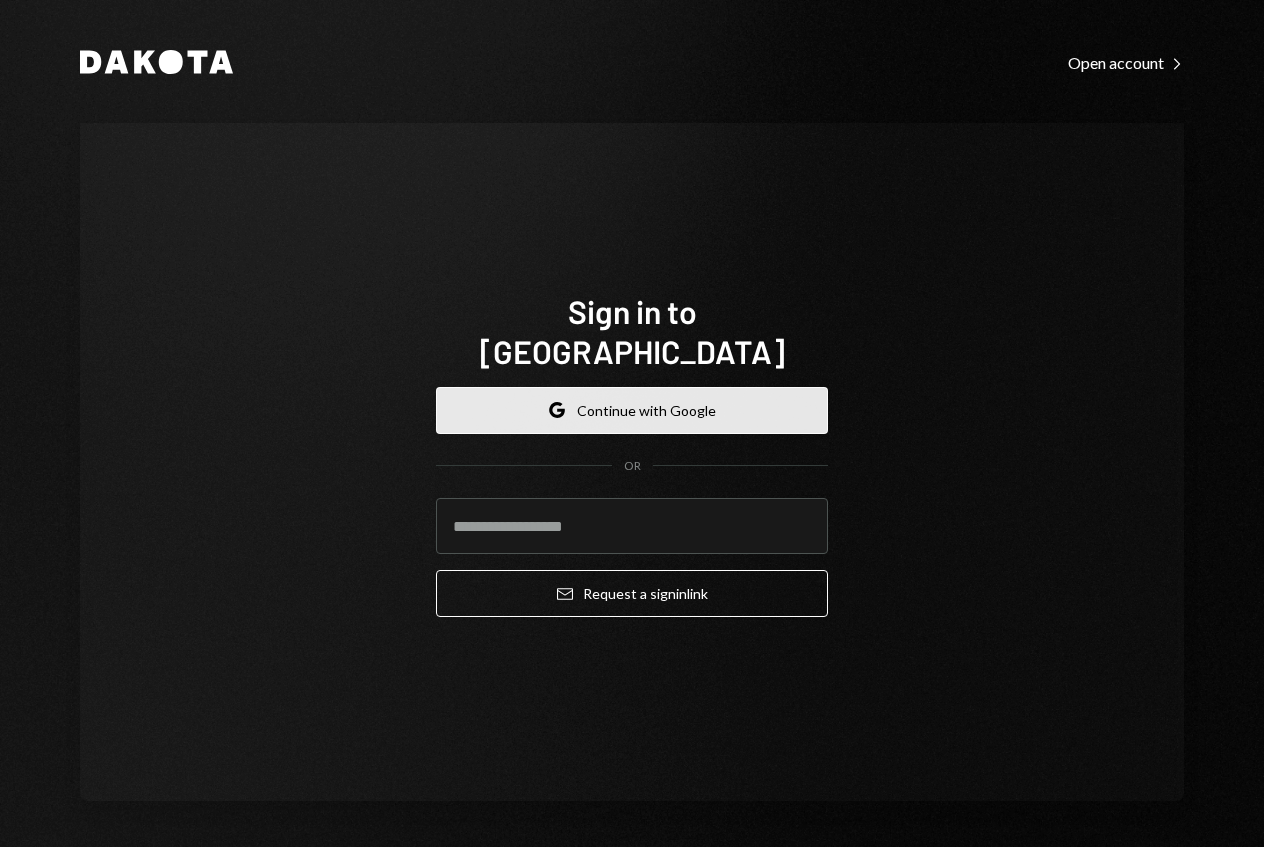 scroll, scrollTop: 0, scrollLeft: 0, axis: both 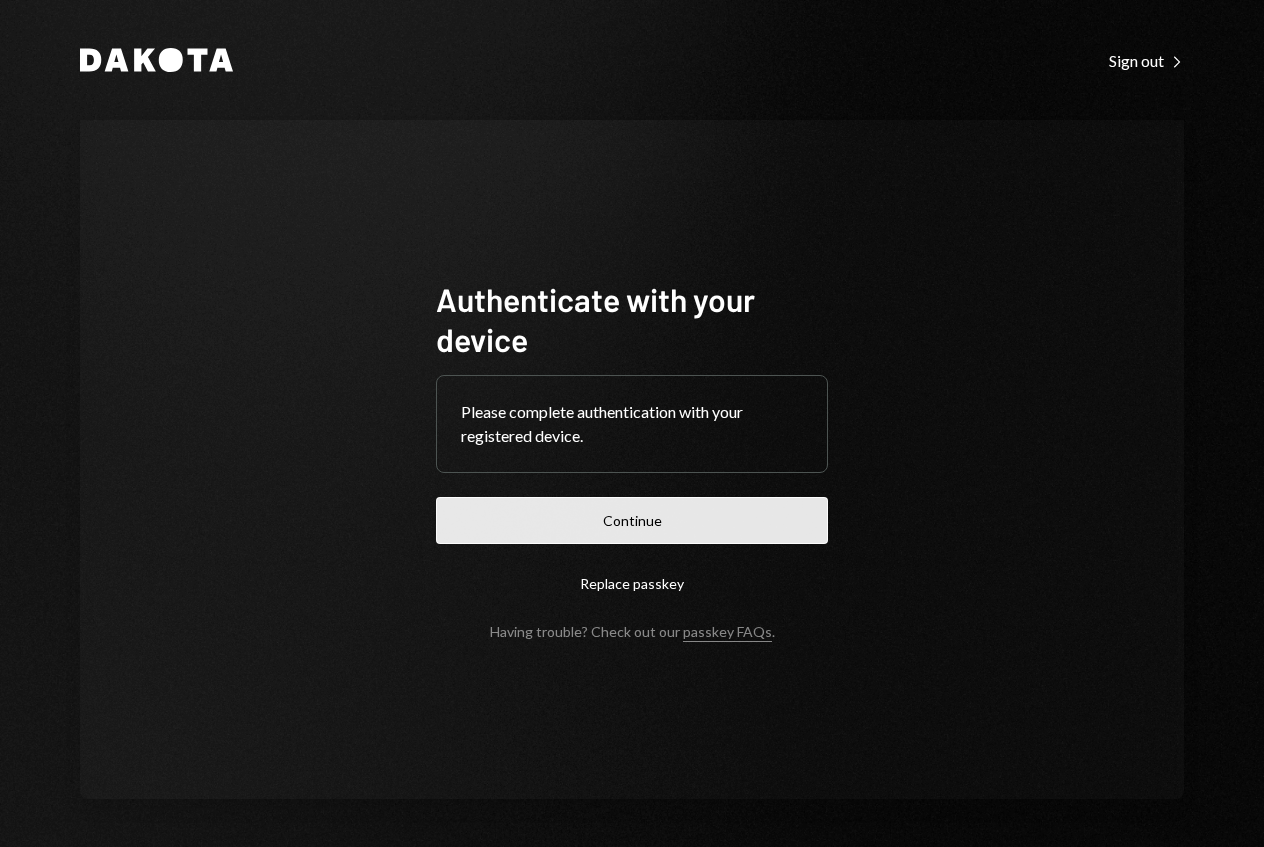 click on "Continue" at bounding box center [632, 520] 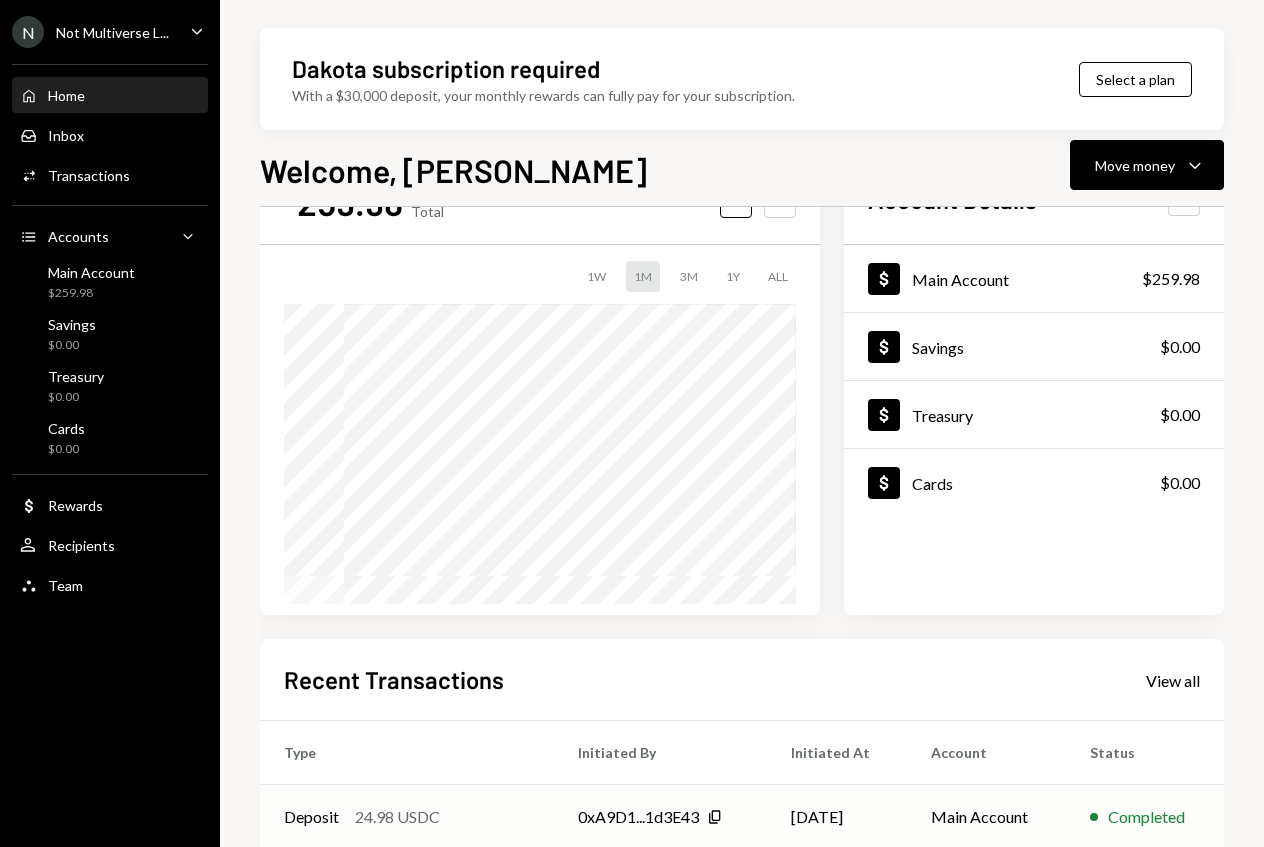 scroll, scrollTop: 0, scrollLeft: 0, axis: both 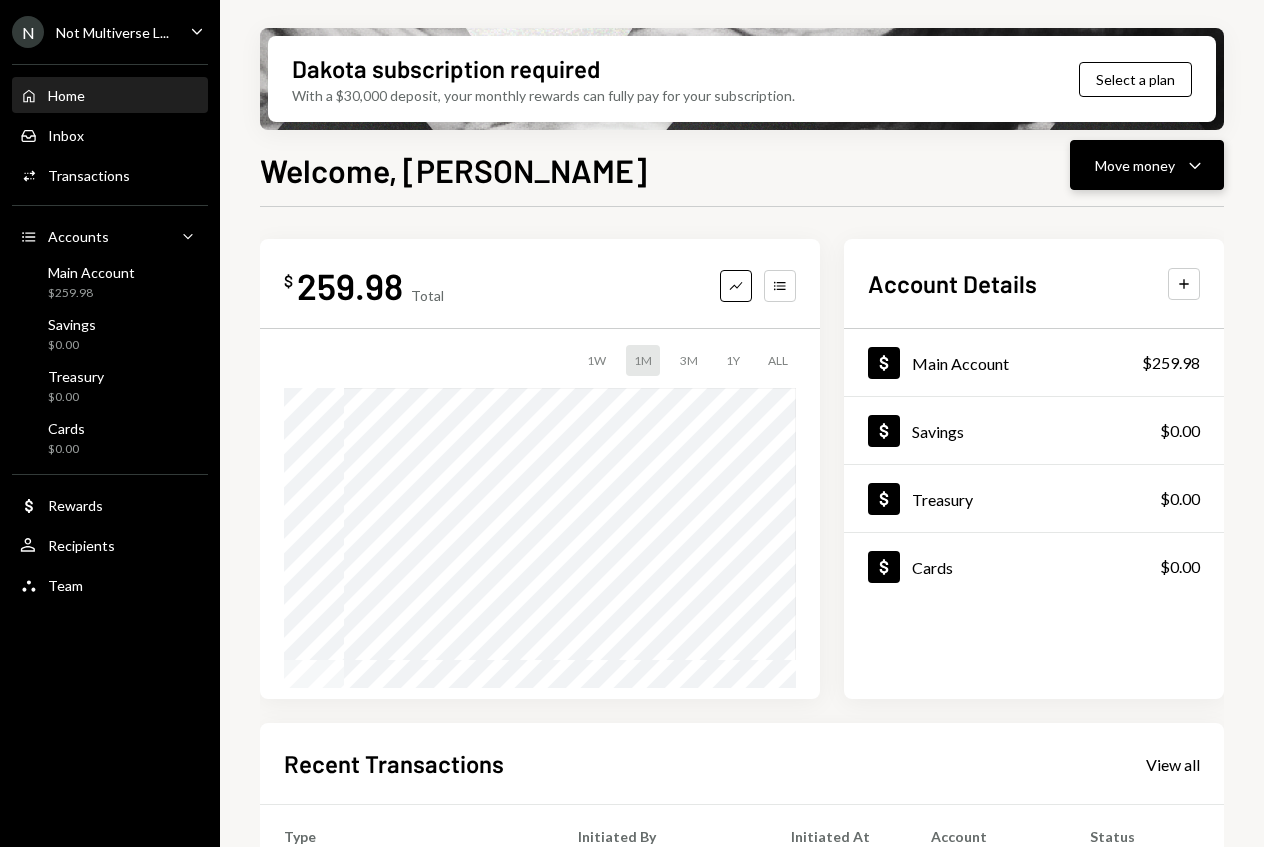 click on "Move money Caret Down" at bounding box center [1147, 165] 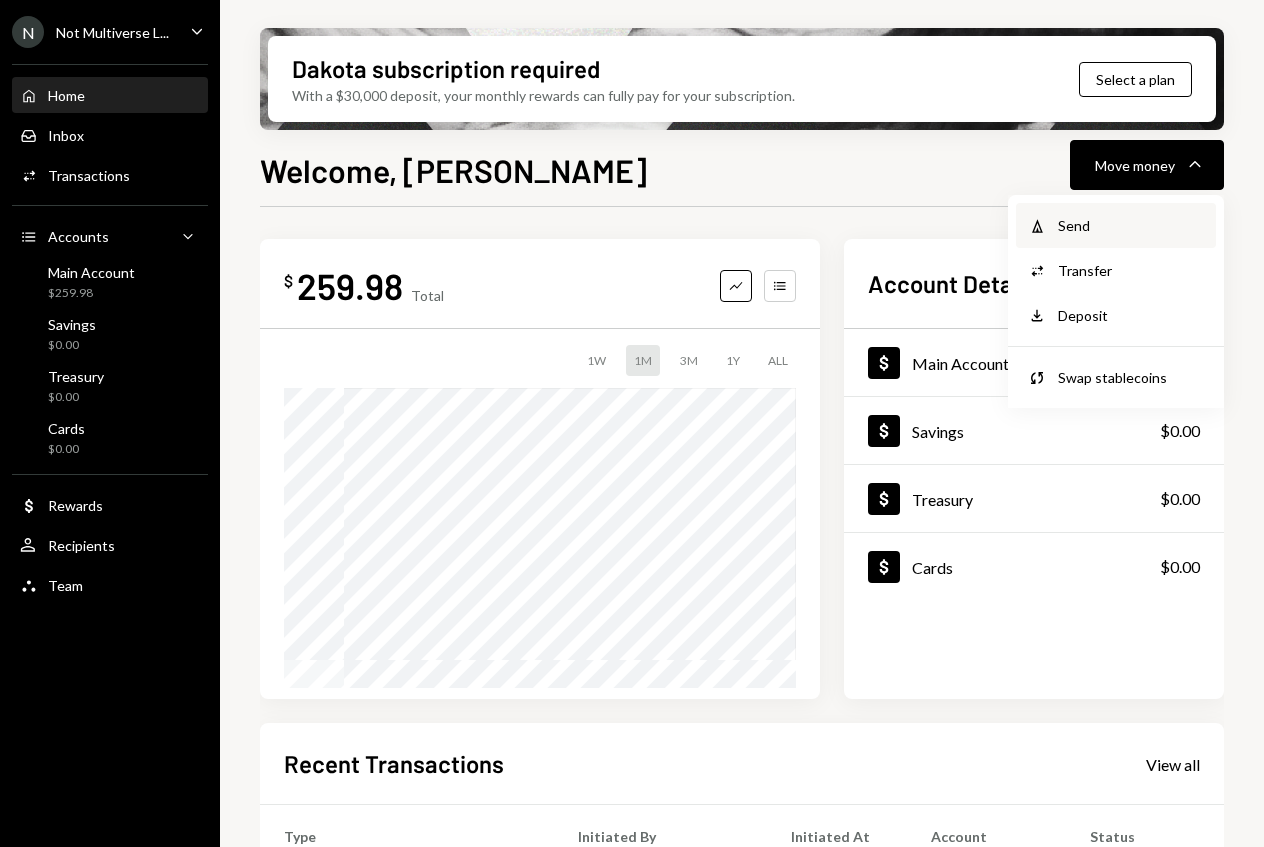 click on "Send" at bounding box center [1131, 225] 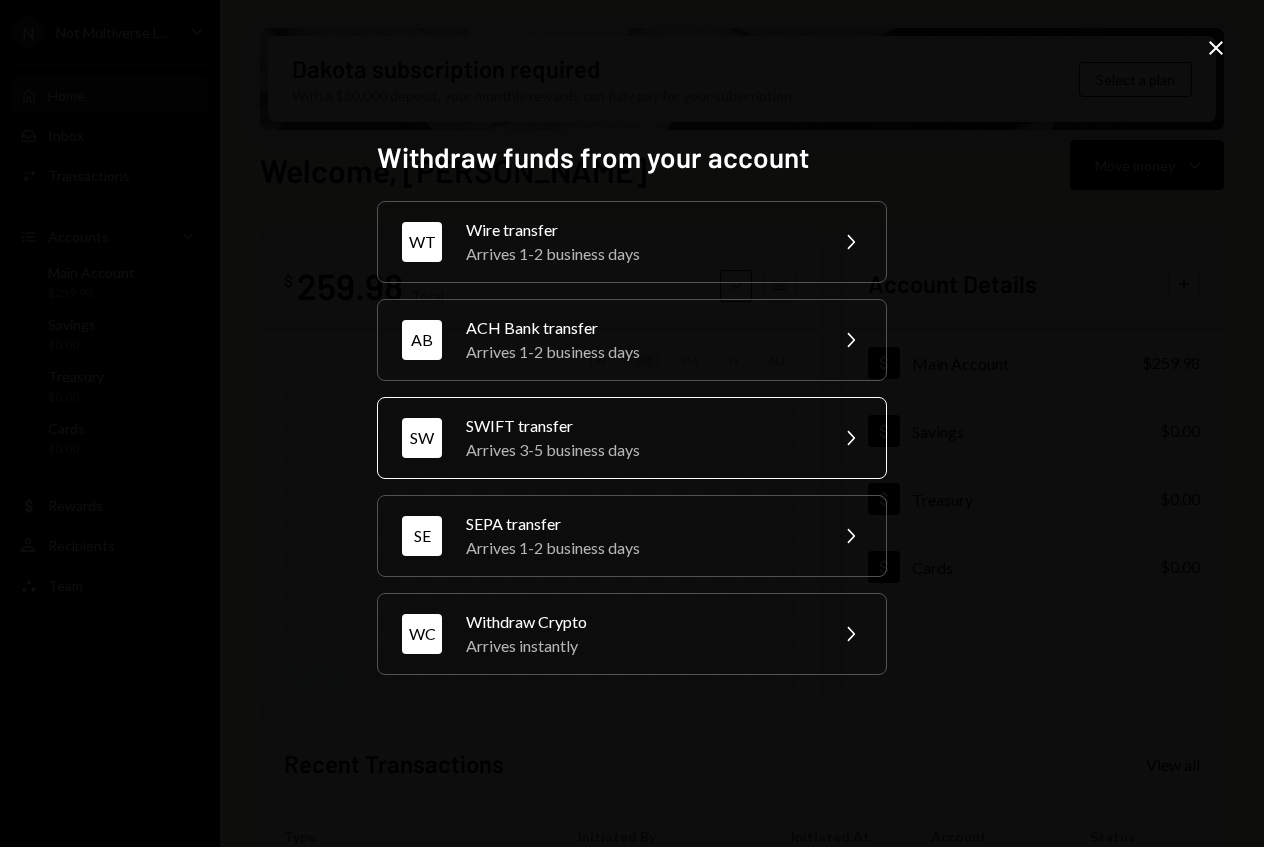 click on "Arrives 3-5 business days" at bounding box center [640, 450] 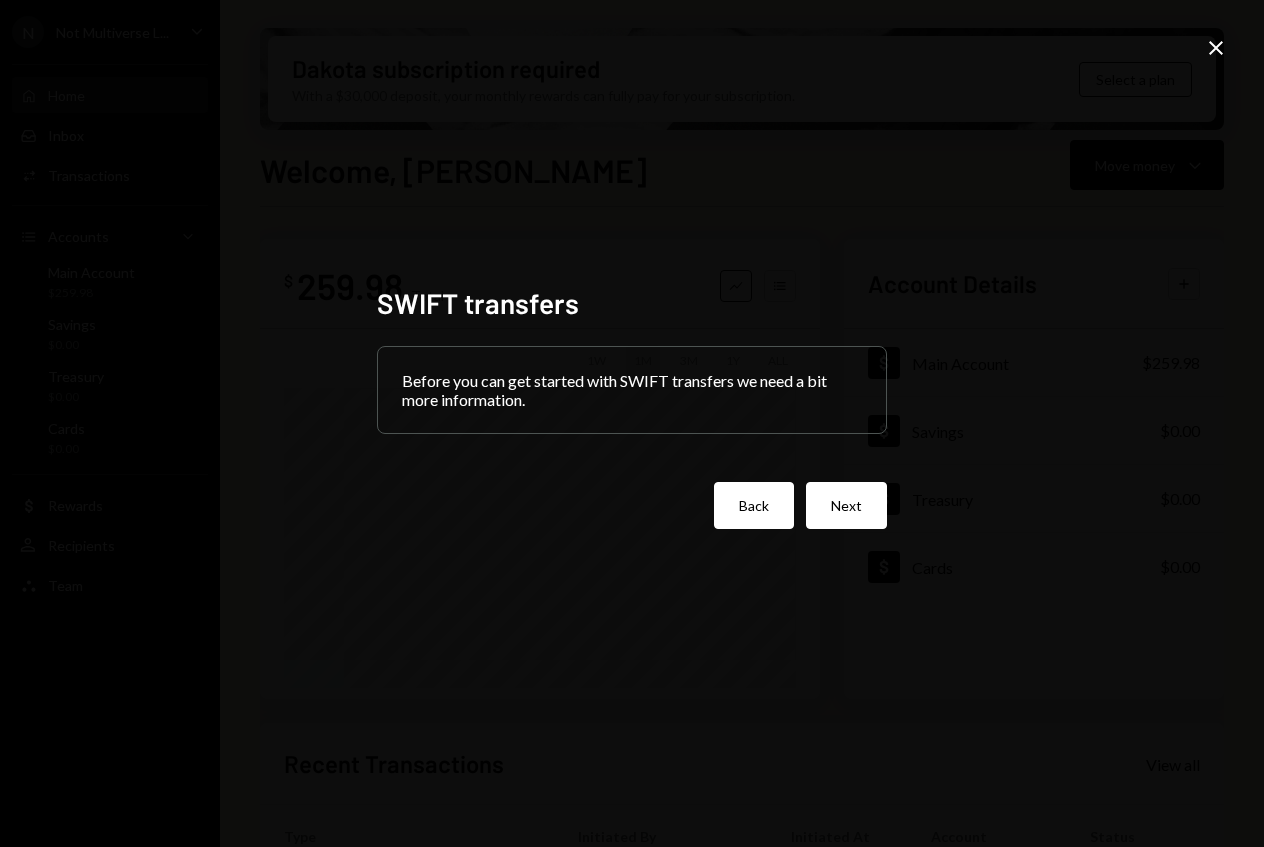 click on "Back" at bounding box center (754, 505) 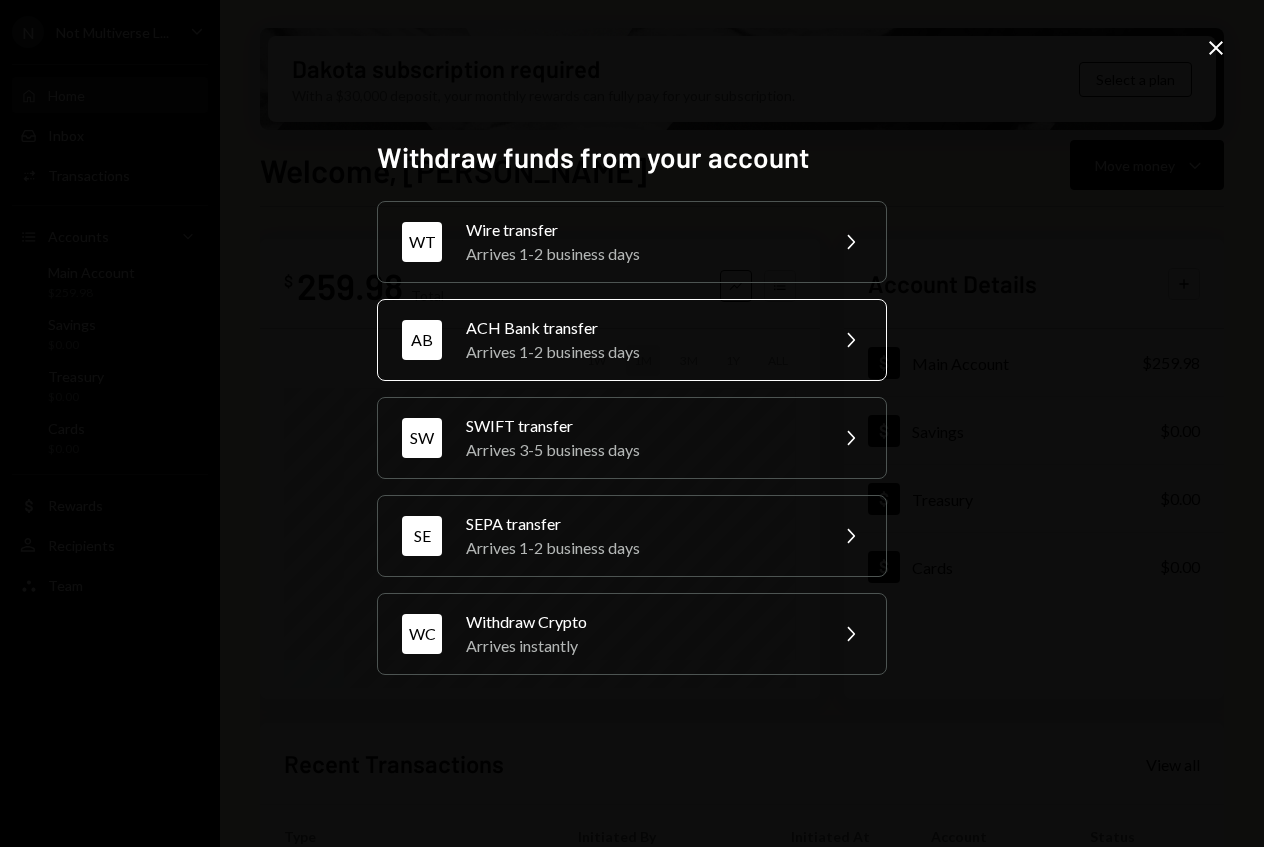 click on "Arrives 1-2 business days" at bounding box center [640, 352] 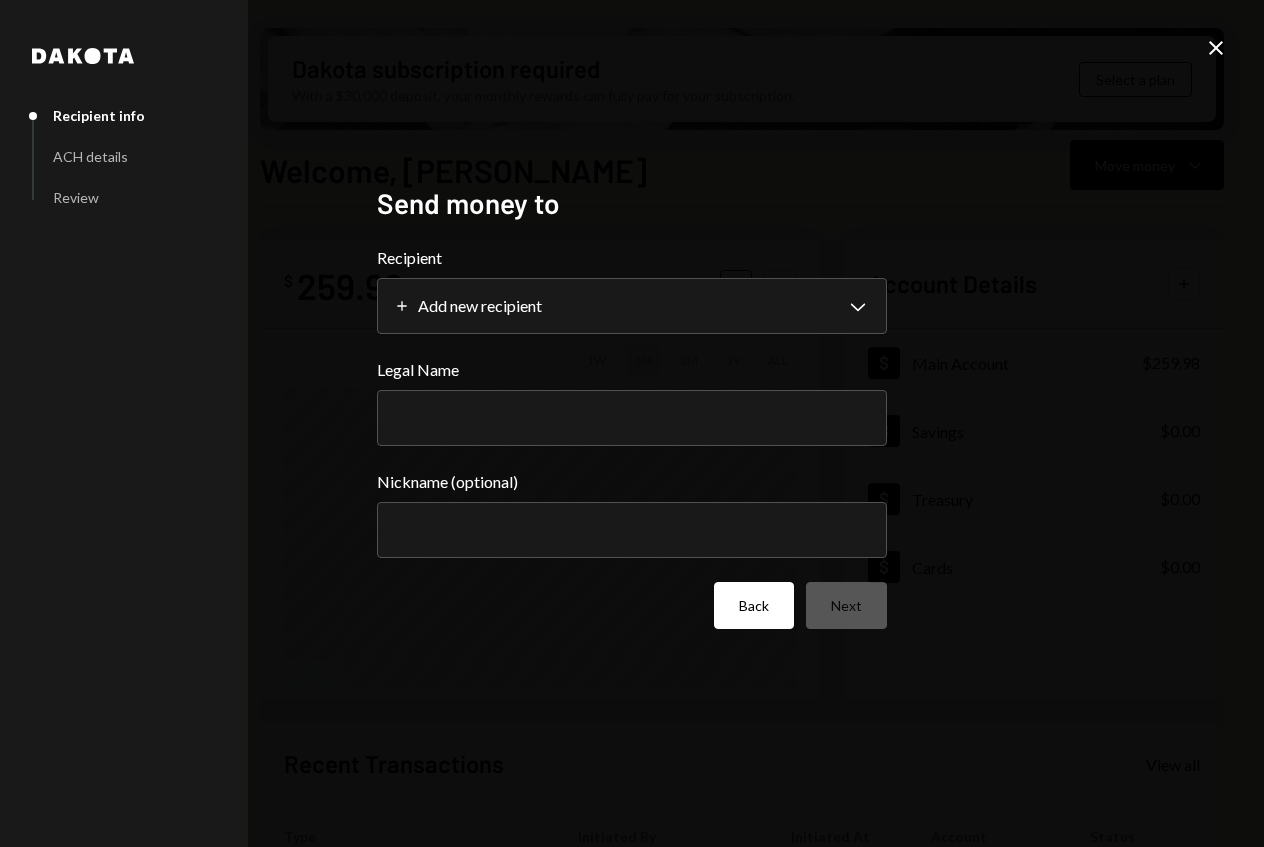click on "Back" at bounding box center (754, 605) 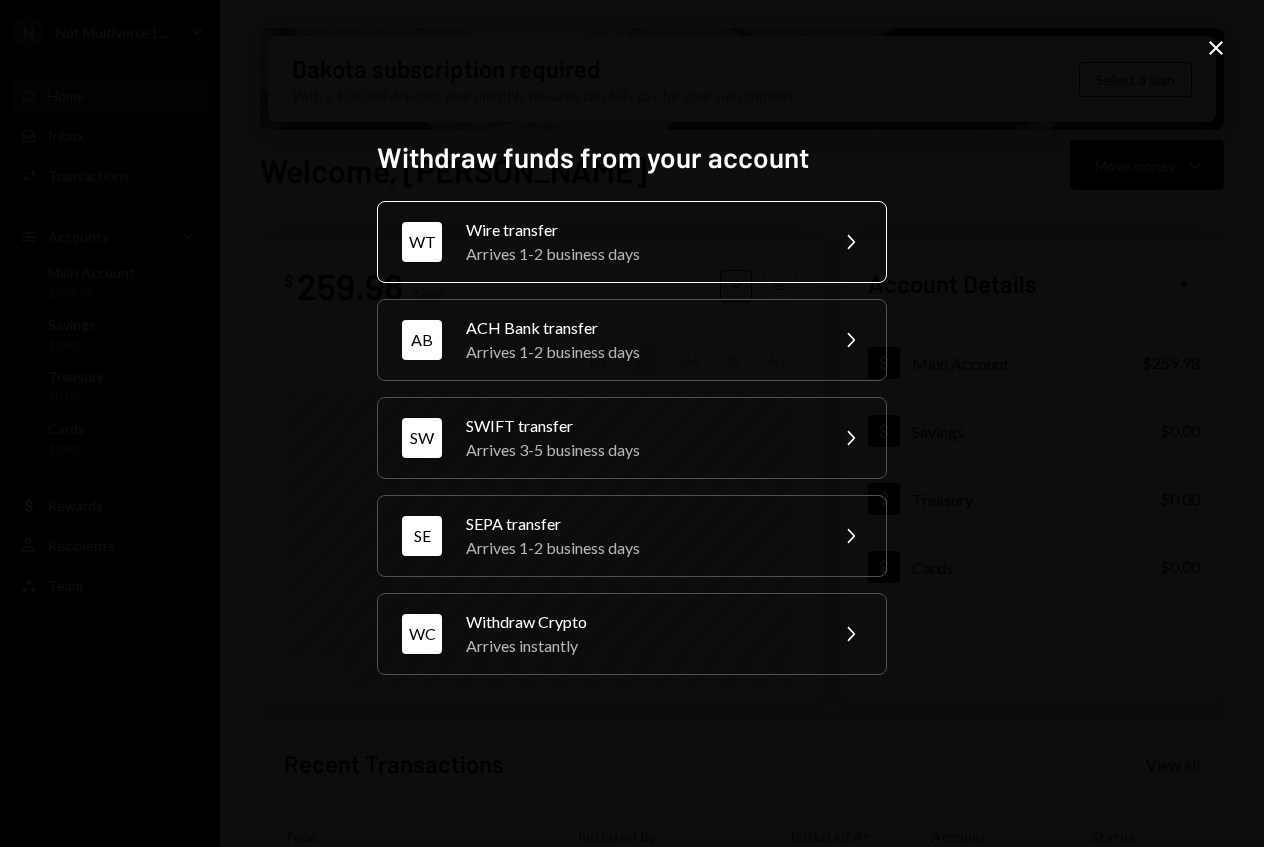 click on "Arrives 1-2 business days" at bounding box center [640, 254] 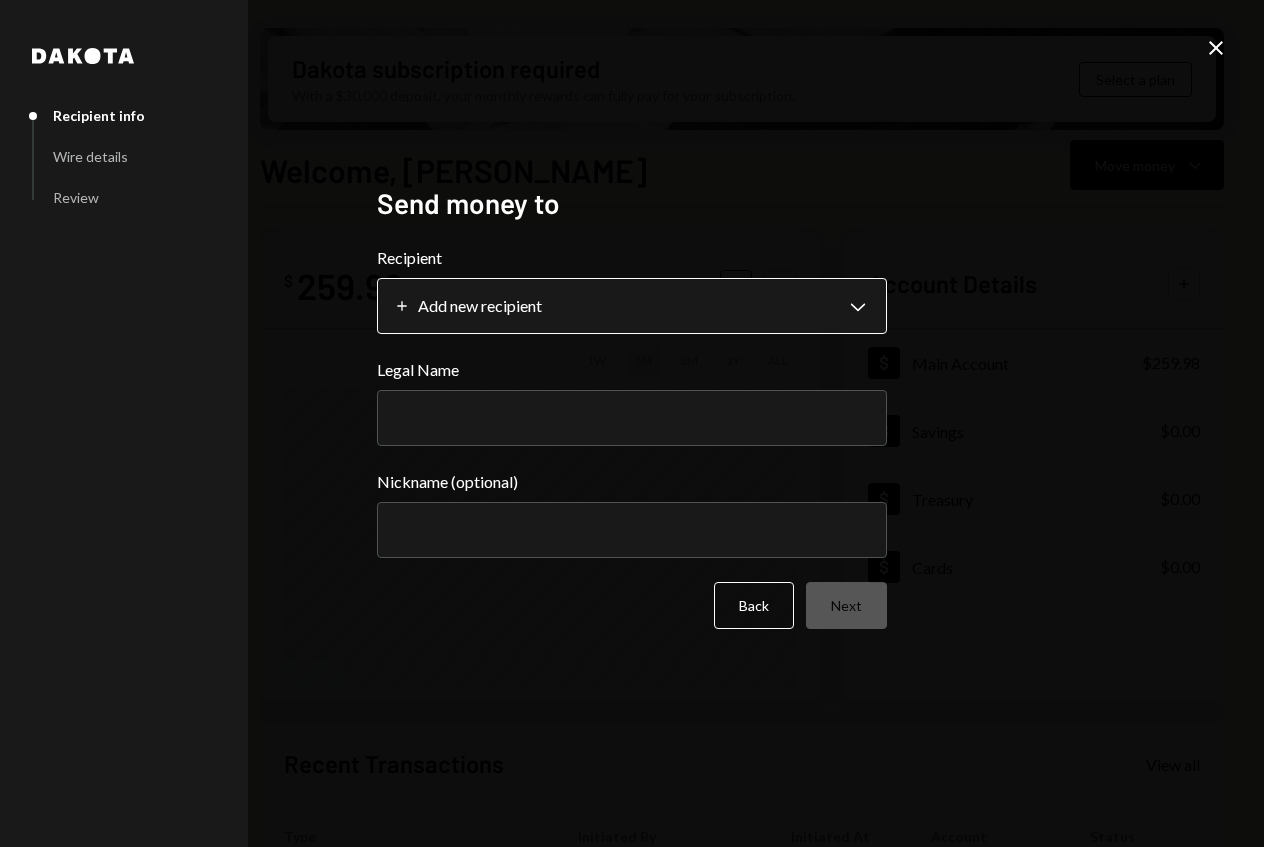 click on "N Not Multiverse L... Caret Down Home Home Inbox Inbox Activities Transactions Accounts Accounts Caret Down Main Account $259.98 Savings $0.00 Treasury $0.00 Cards $0.00 Dollar Rewards User Recipients Team Team Dakota subscription required With a $30,000 deposit, your monthly rewards can fully pay for your subscription. Select a plan Welcome, Lukas Move money Caret Down $ 259.98 Total Graph Accounts 1W 1M 3M 1Y ALL Account Details Plus Dollar Main Account $259.98 Dollar Savings $0.00 Dollar Treasury $0.00 Dollar Cards $0.00 Recent Transactions View all Type Initiated By Initiated At Account Status Deposit 24.98  USDC 0xA9D1...1d3E43 Copy 06/23/2025 Main Account Completed Stablecoin Conversion $25.00 Lukas Napiorkowski 06/23/2025 Main Account Completed Deposit 250  USDT 0x09A4...f7Db80 Copy 06/23/2025 Main Account Completed Deposit 10  USDT 0x09A4...f7Db80 Copy 06/22/2025 Main Account Completed /dashboard Dakota Recipient info Wire details Review Send money to Recipient Plus Add new recipient Chevron Down Back" at bounding box center (632, 423) 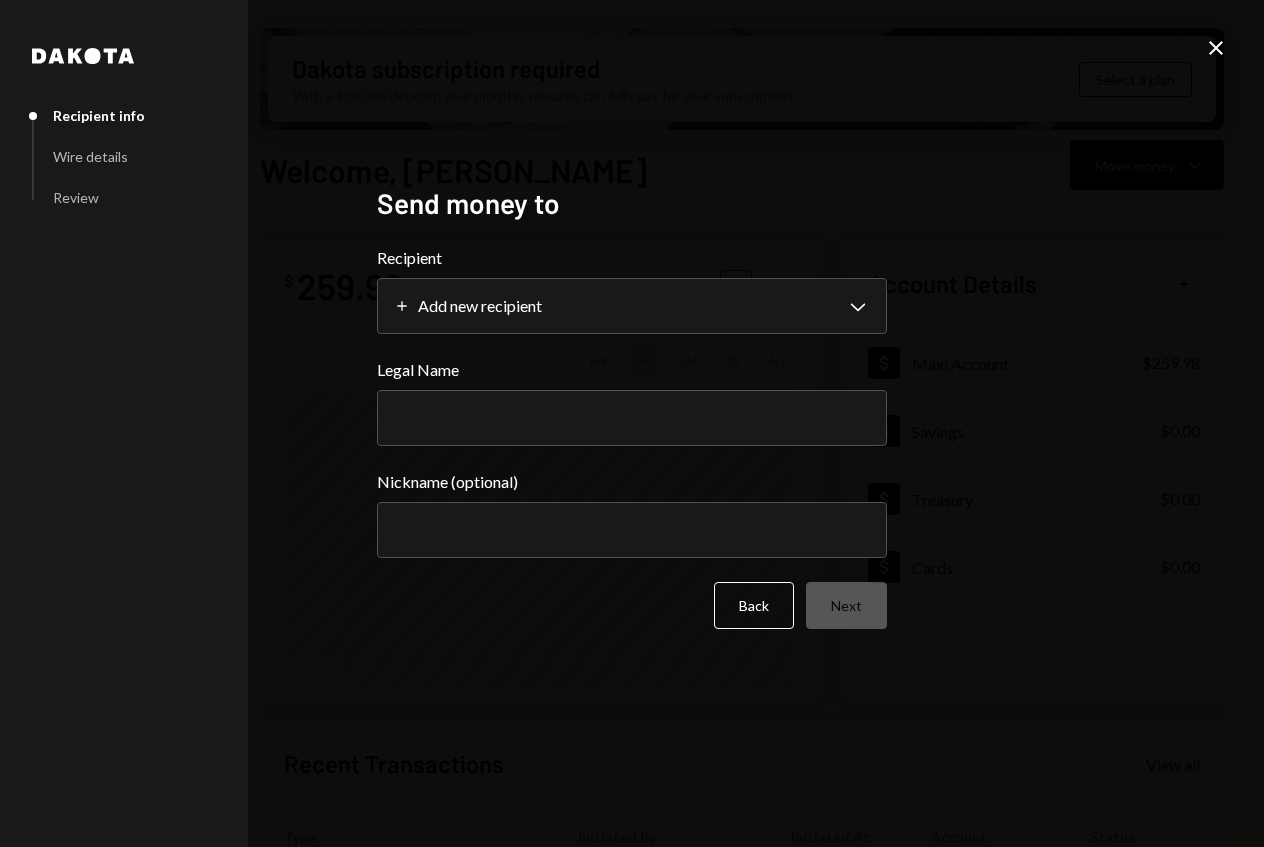 click on "Recipient info Wire details Review" at bounding box center [89, 144] 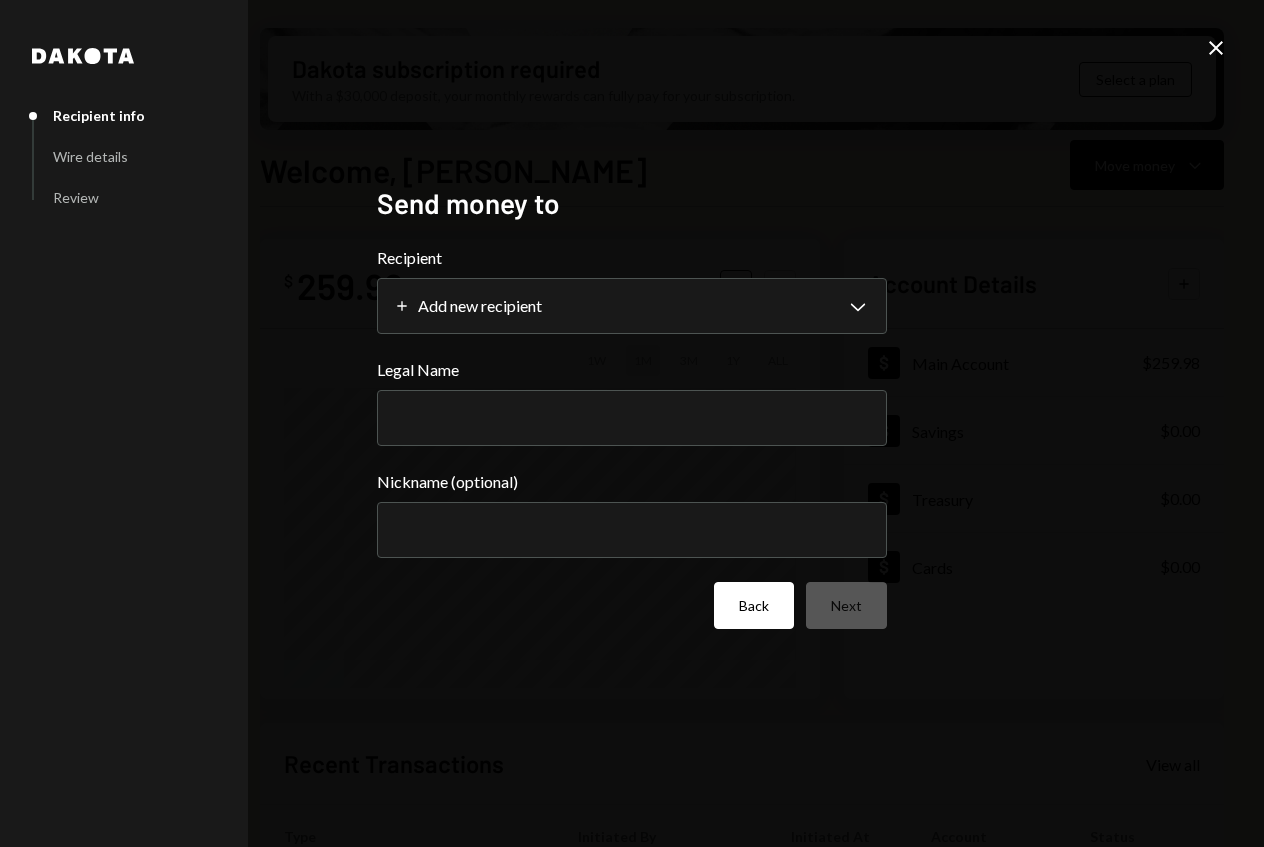 click on "Back" at bounding box center (754, 605) 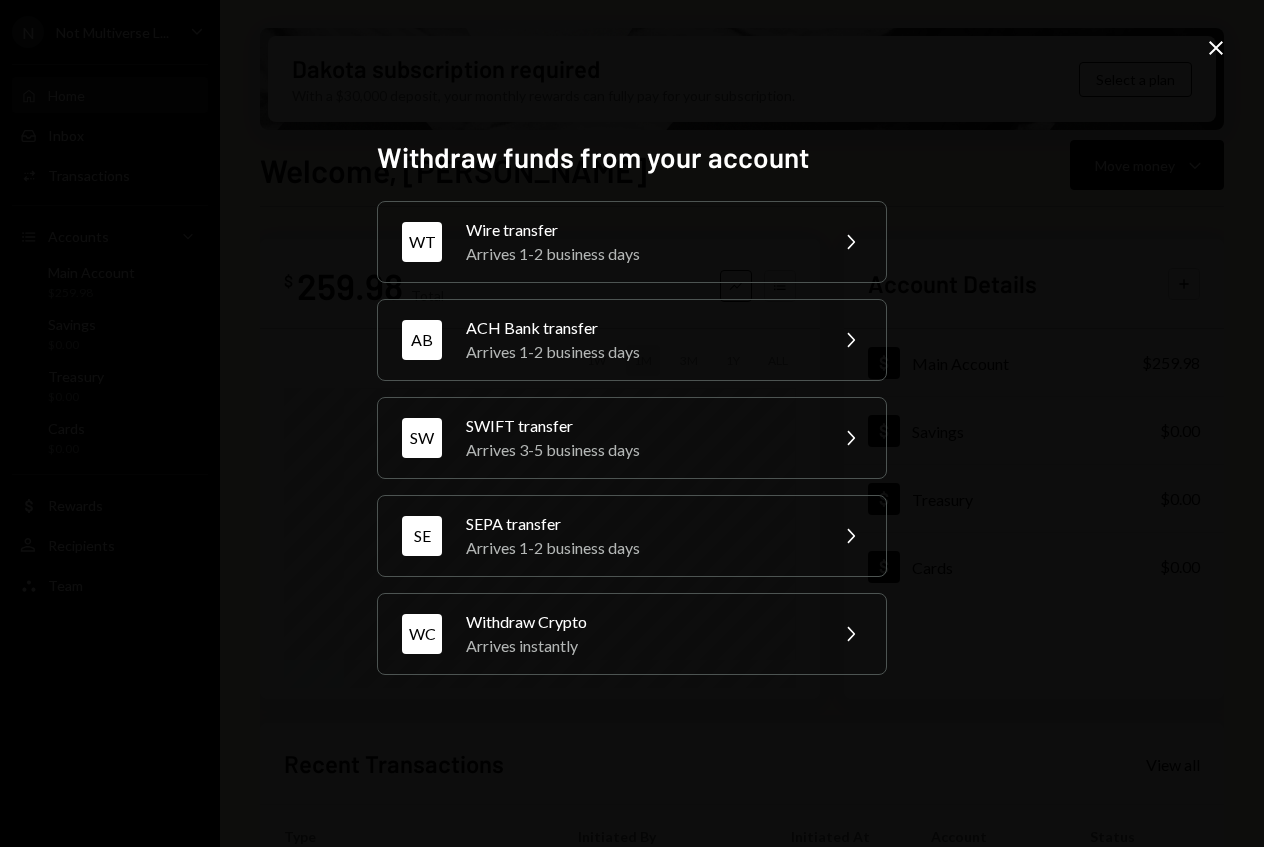 click on "Withdraw funds from your account WT Wire transfer Arrives 1-2 business days Chevron Right AB ACH Bank transfer Arrives 1-2 business days Chevron Right SW SWIFT transfer Arrives 3-5 business days Chevron Right SE SEPA transfer Arrives 1-2 business days Chevron Right WC Withdraw Crypto Arrives instantly Chevron Right Close" at bounding box center (632, 423) 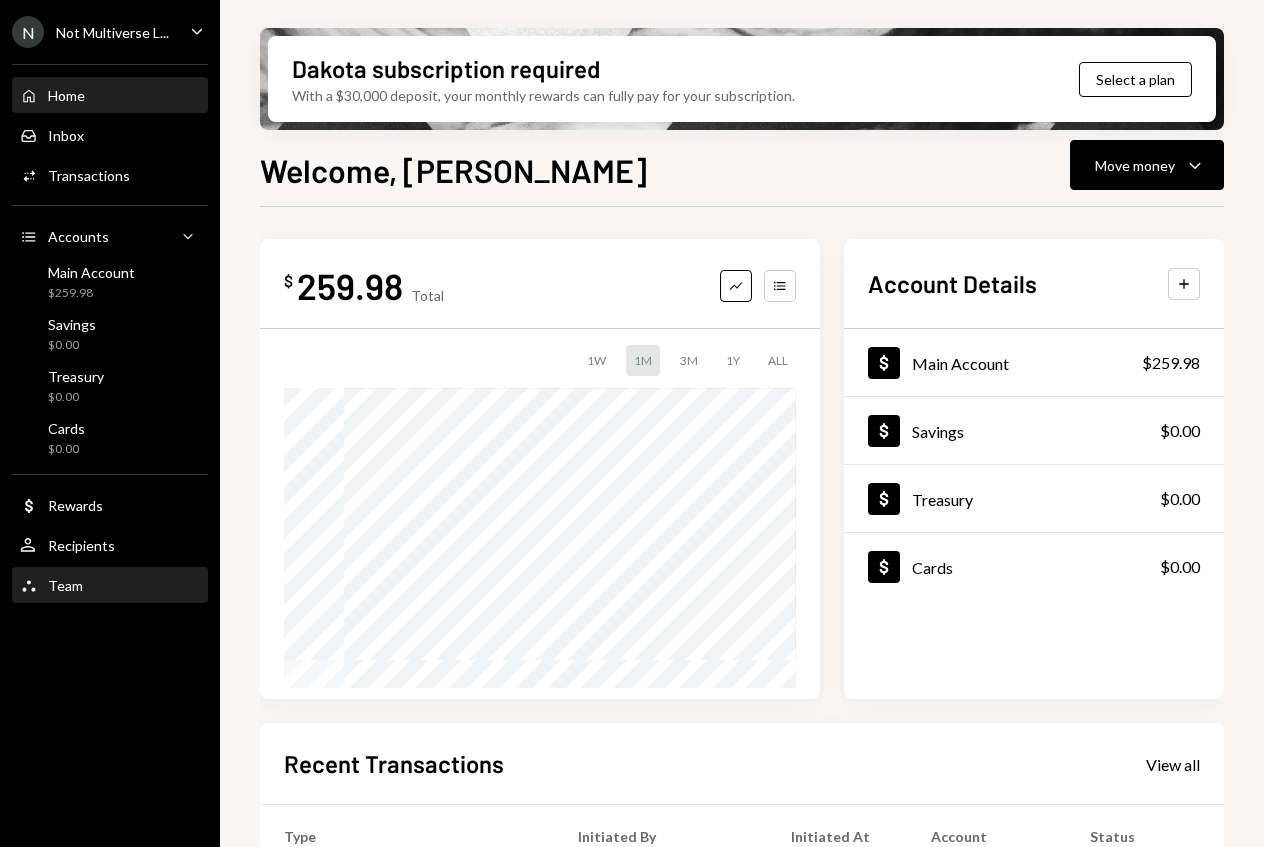 click on "Team Team" at bounding box center [110, 586] 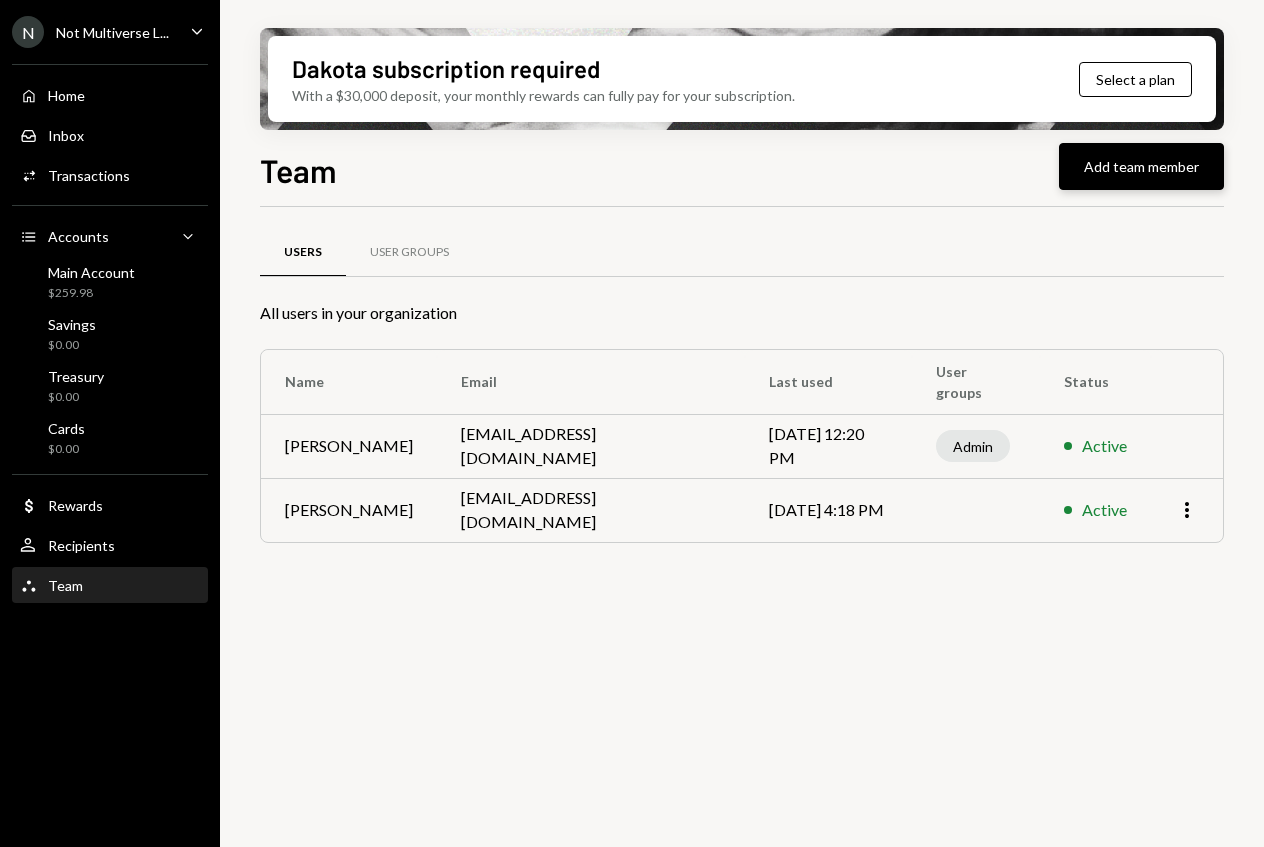 click on "Add team member" at bounding box center (1141, 166) 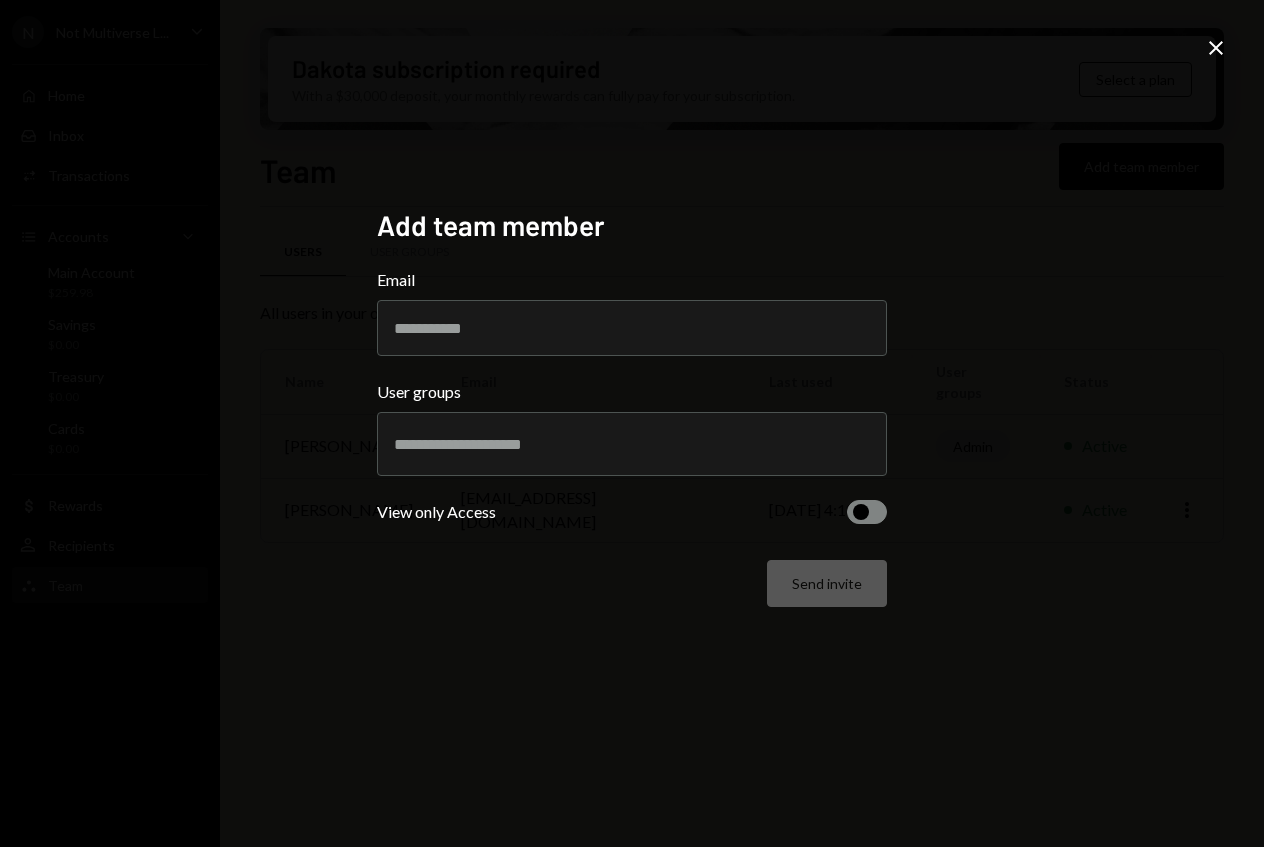 click on "Add team member" at bounding box center (632, 225) 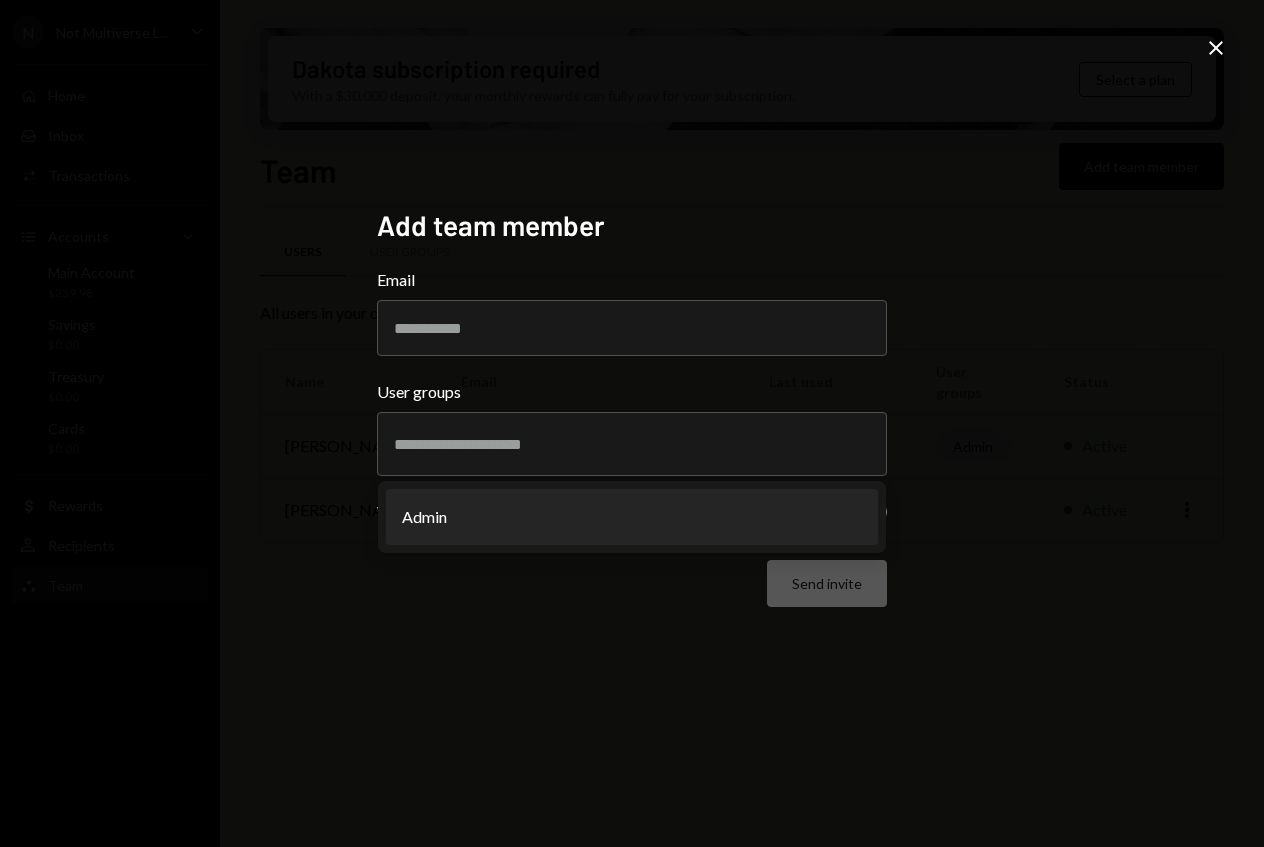 click on "Add team member Email User groups Admin View only Access Send invite Close" at bounding box center [632, 423] 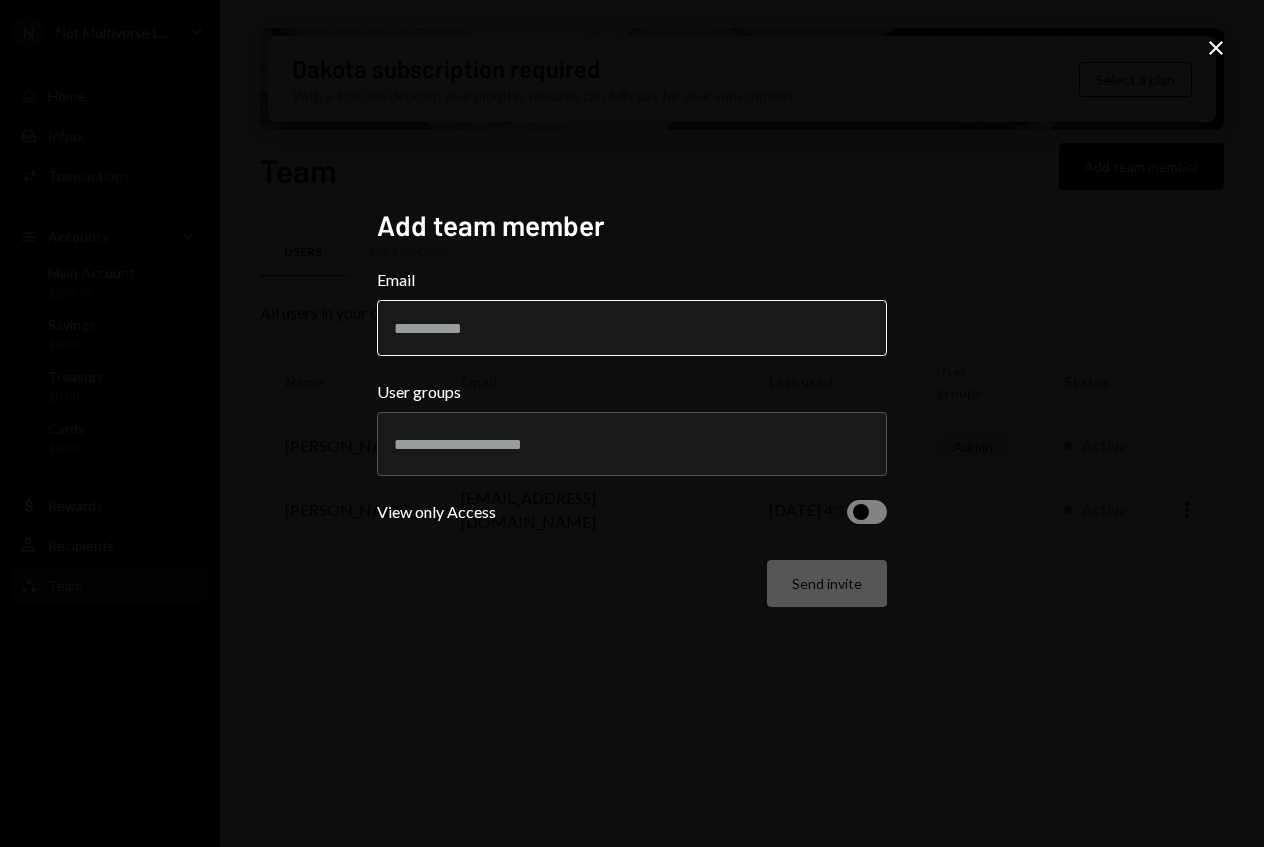 click on "Email" at bounding box center [632, 328] 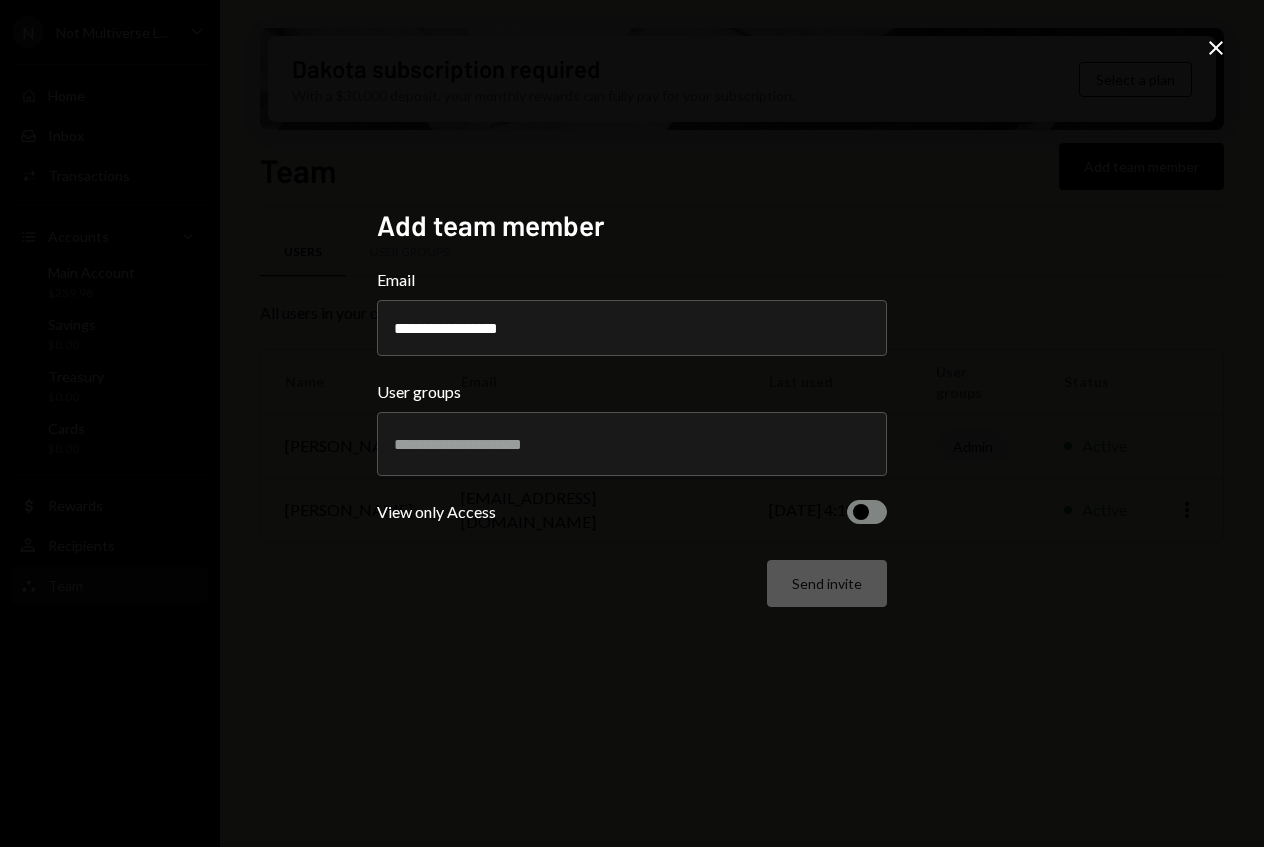 type on "**********" 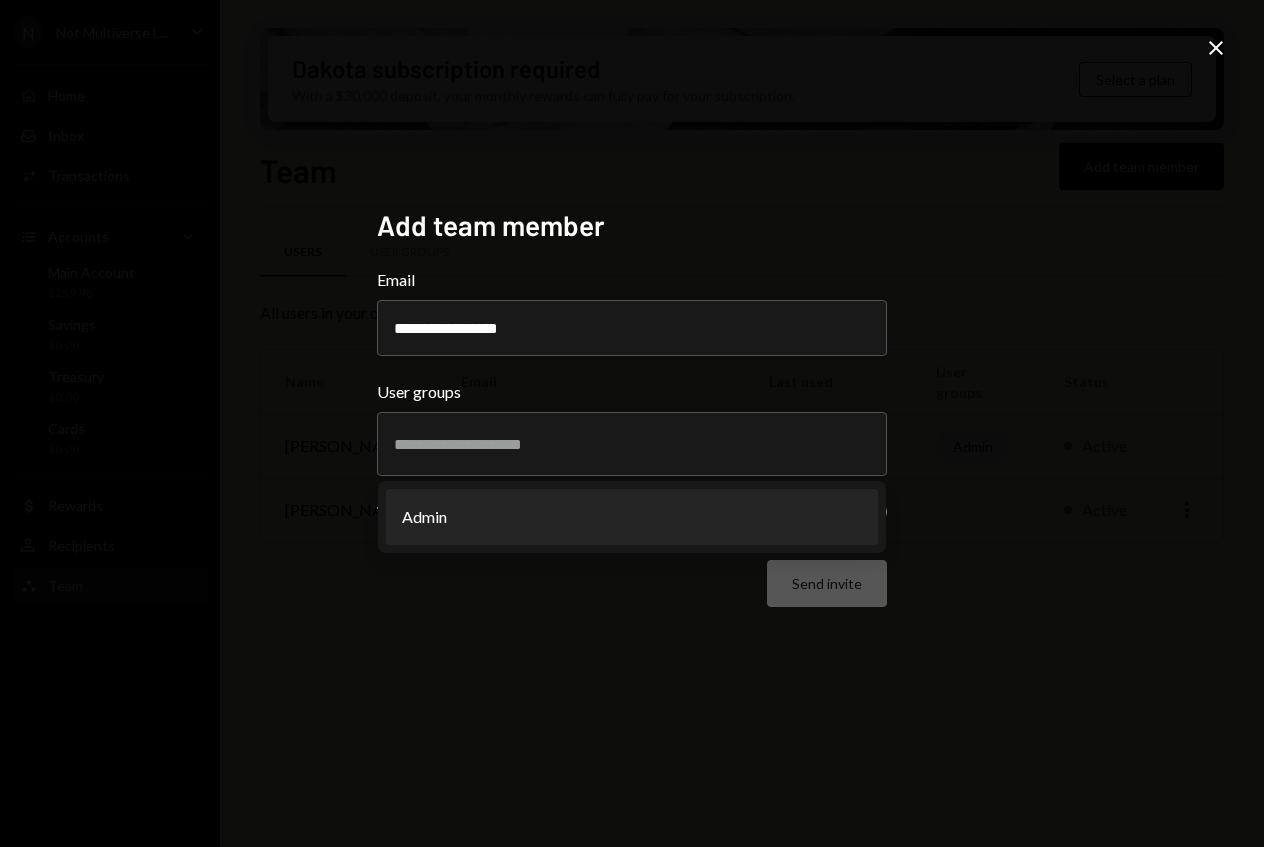click on "**********" at bounding box center [632, 424] 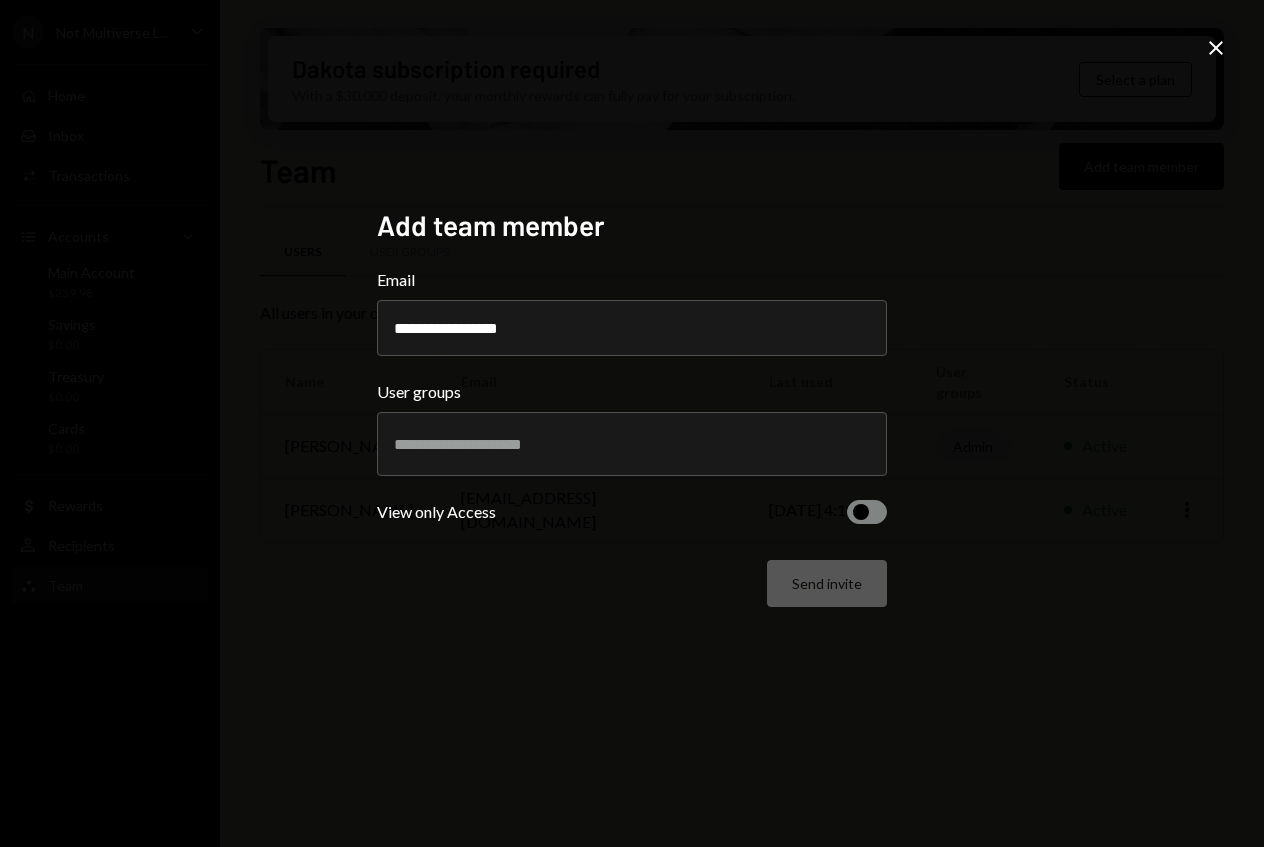click at bounding box center (867, 512) 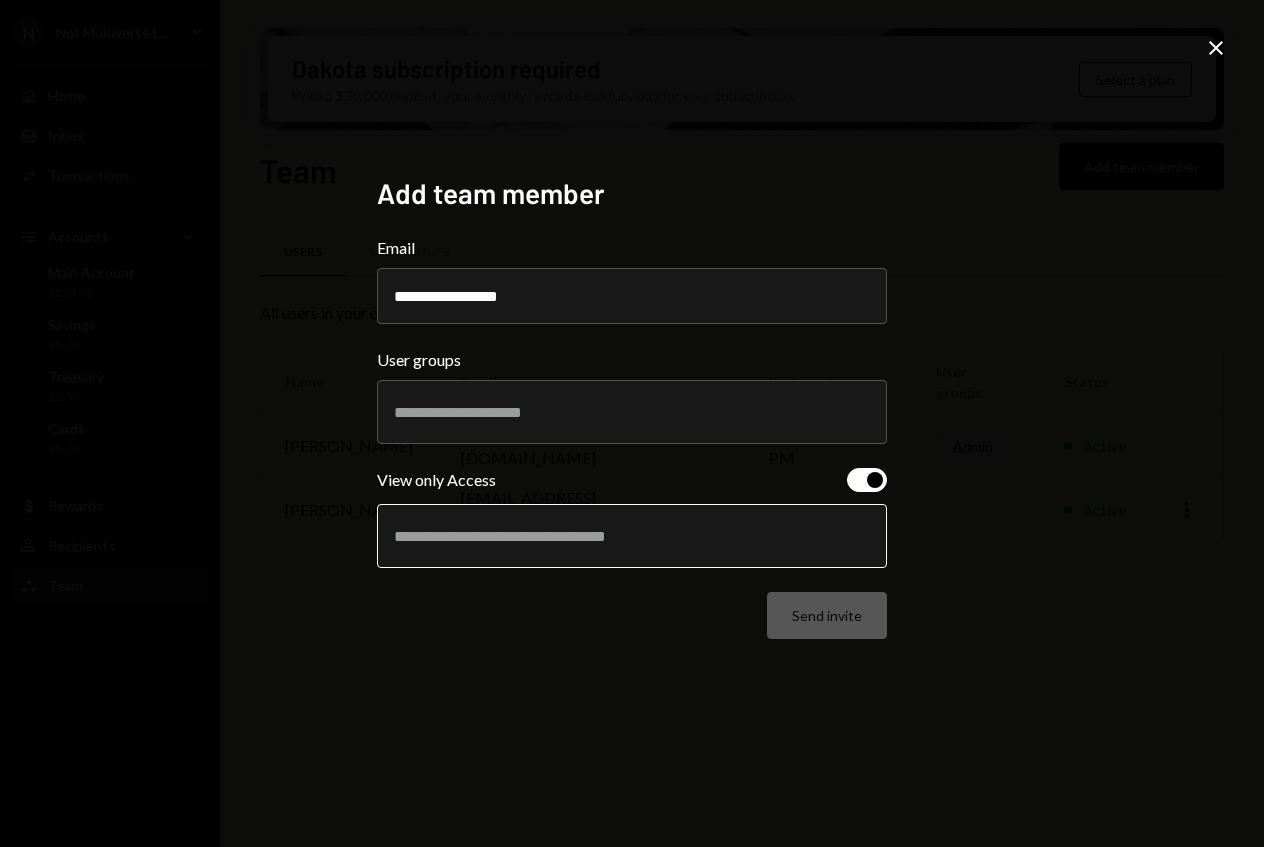 click at bounding box center [632, 536] 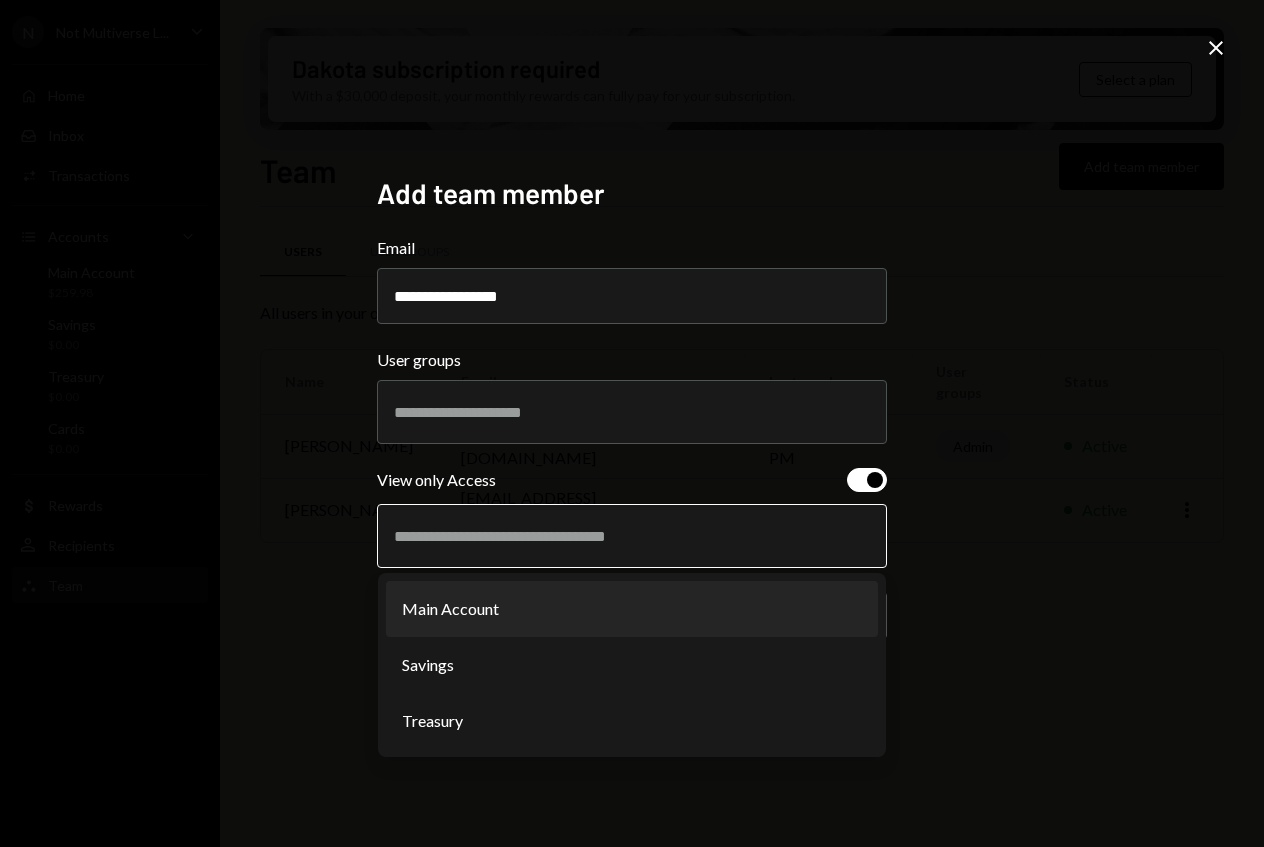 click on "Main Account" at bounding box center [632, 609] 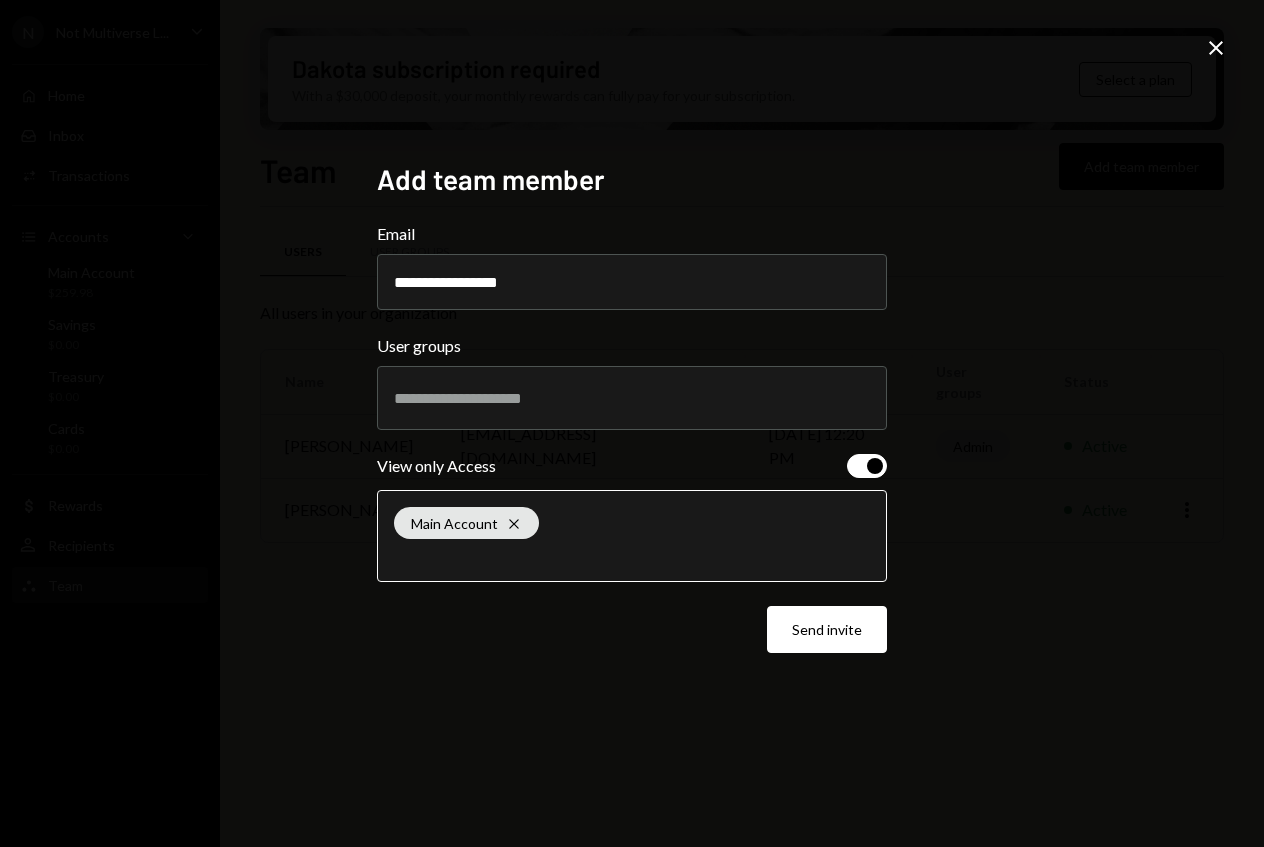 click at bounding box center (632, 556) 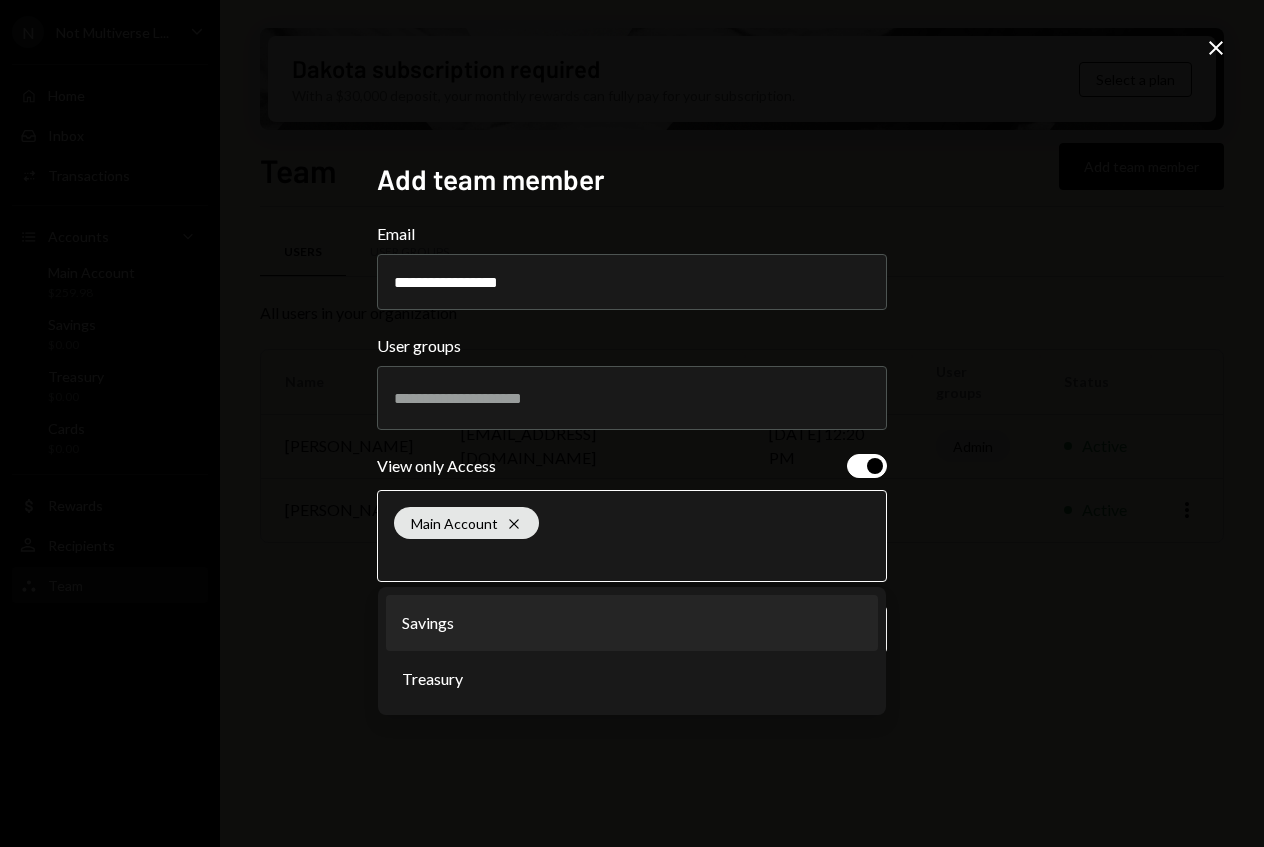 click on "Savings" at bounding box center [632, 623] 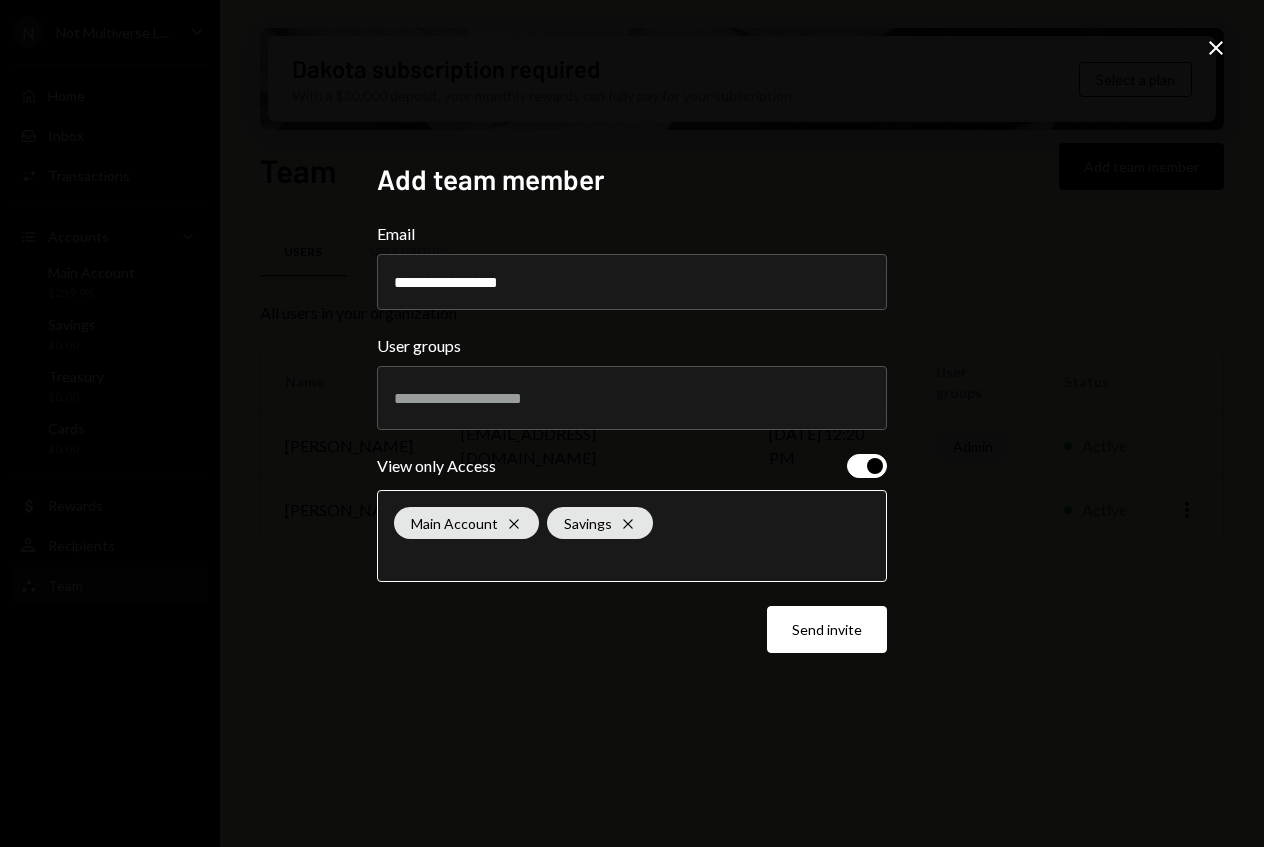 click at bounding box center [632, 556] 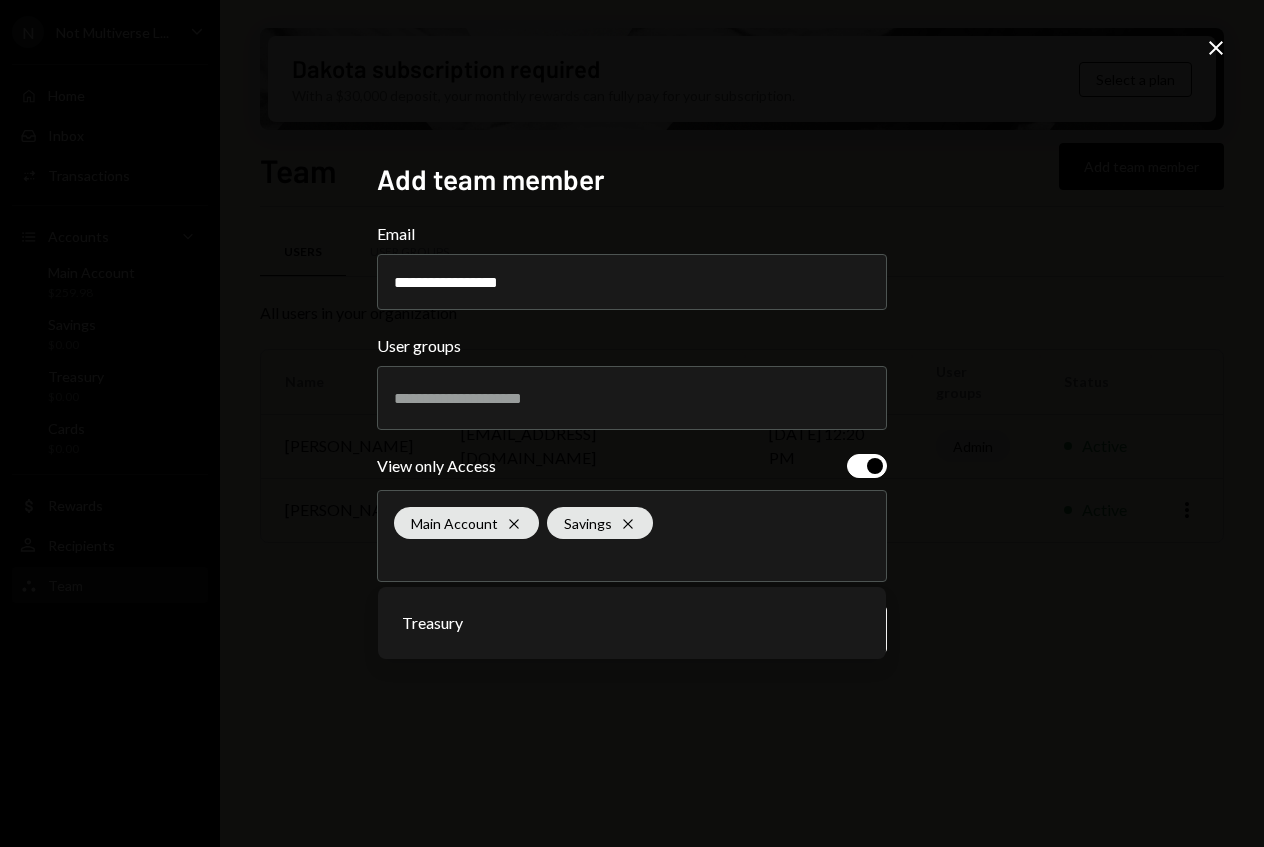 click on "**********" at bounding box center [632, 424] 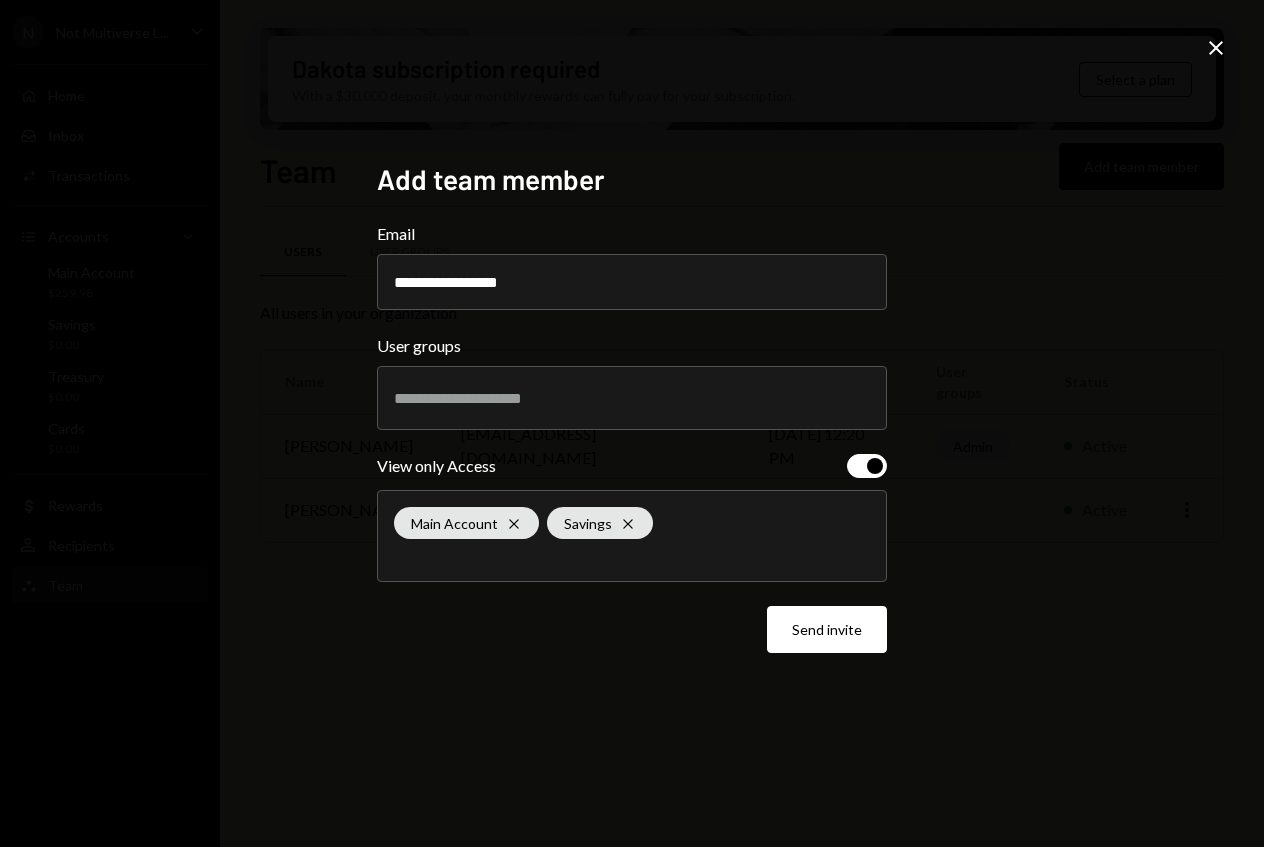 click on "Send invite" at bounding box center [632, 629] 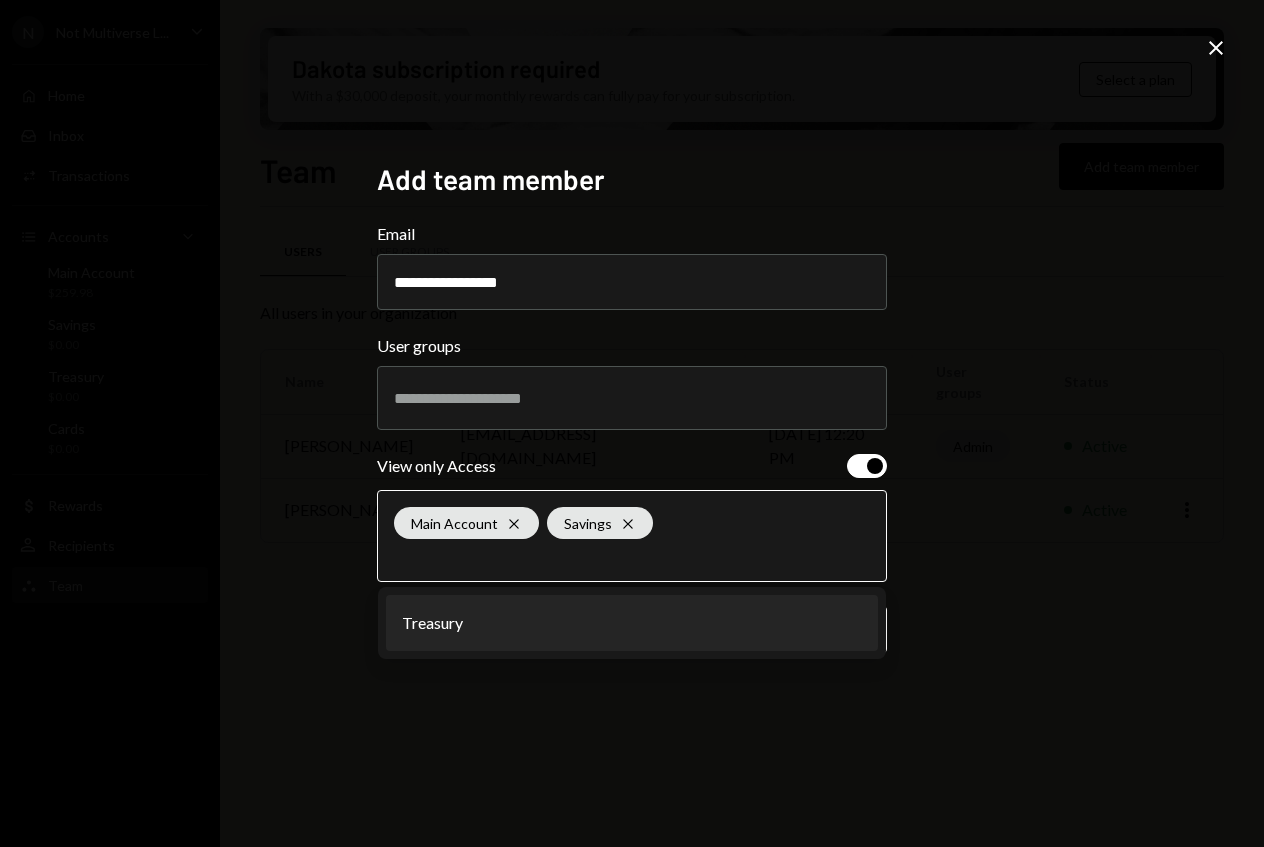 click on "Treasury" at bounding box center [632, 623] 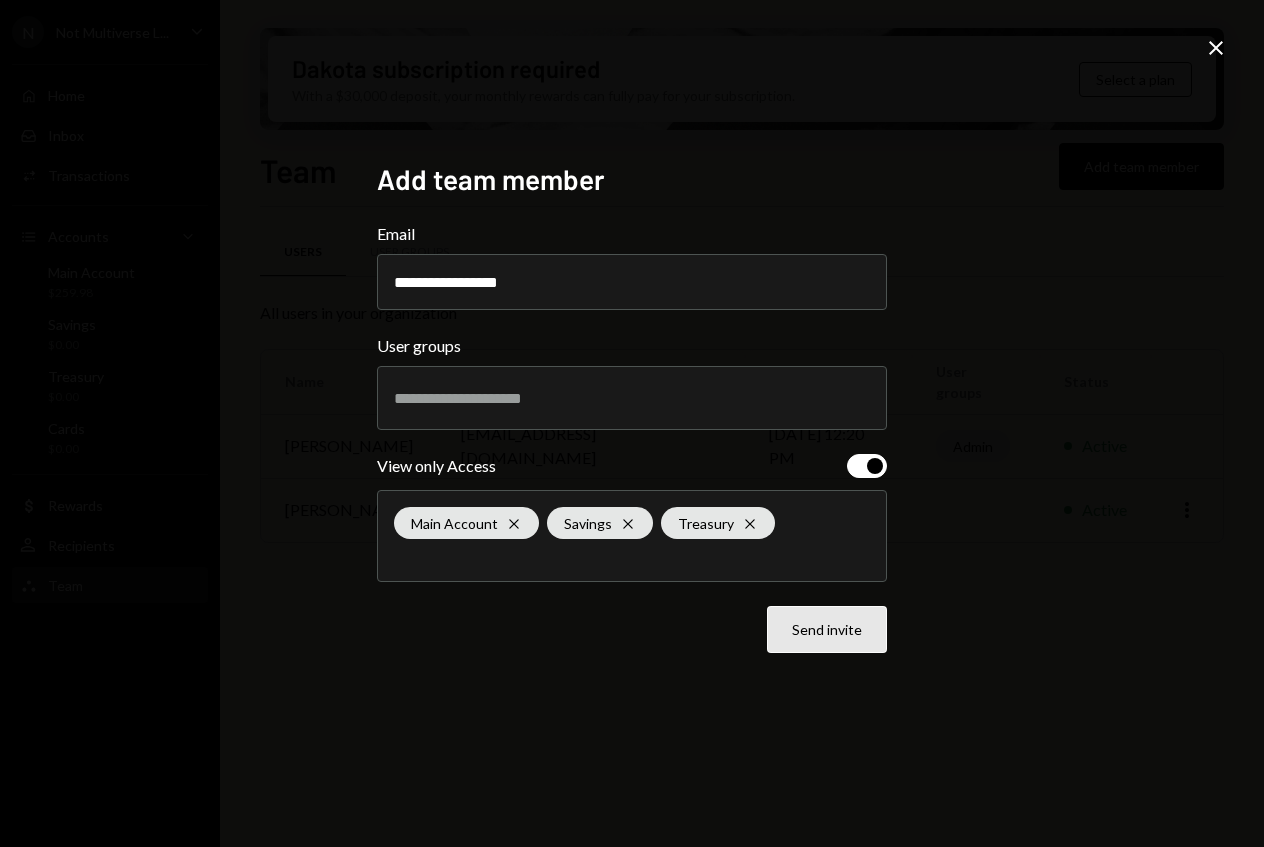 click on "Send invite" at bounding box center (827, 629) 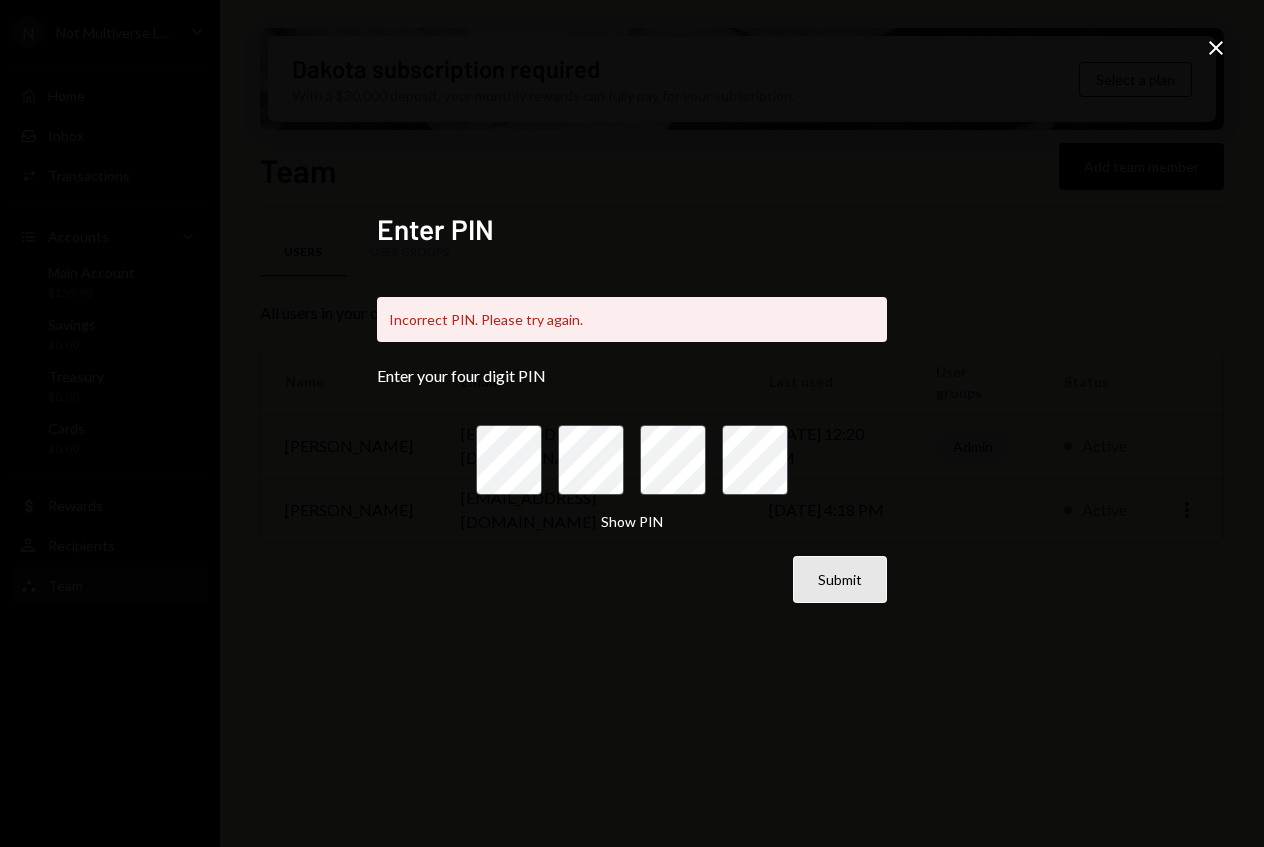 click on "Submit" at bounding box center (840, 579) 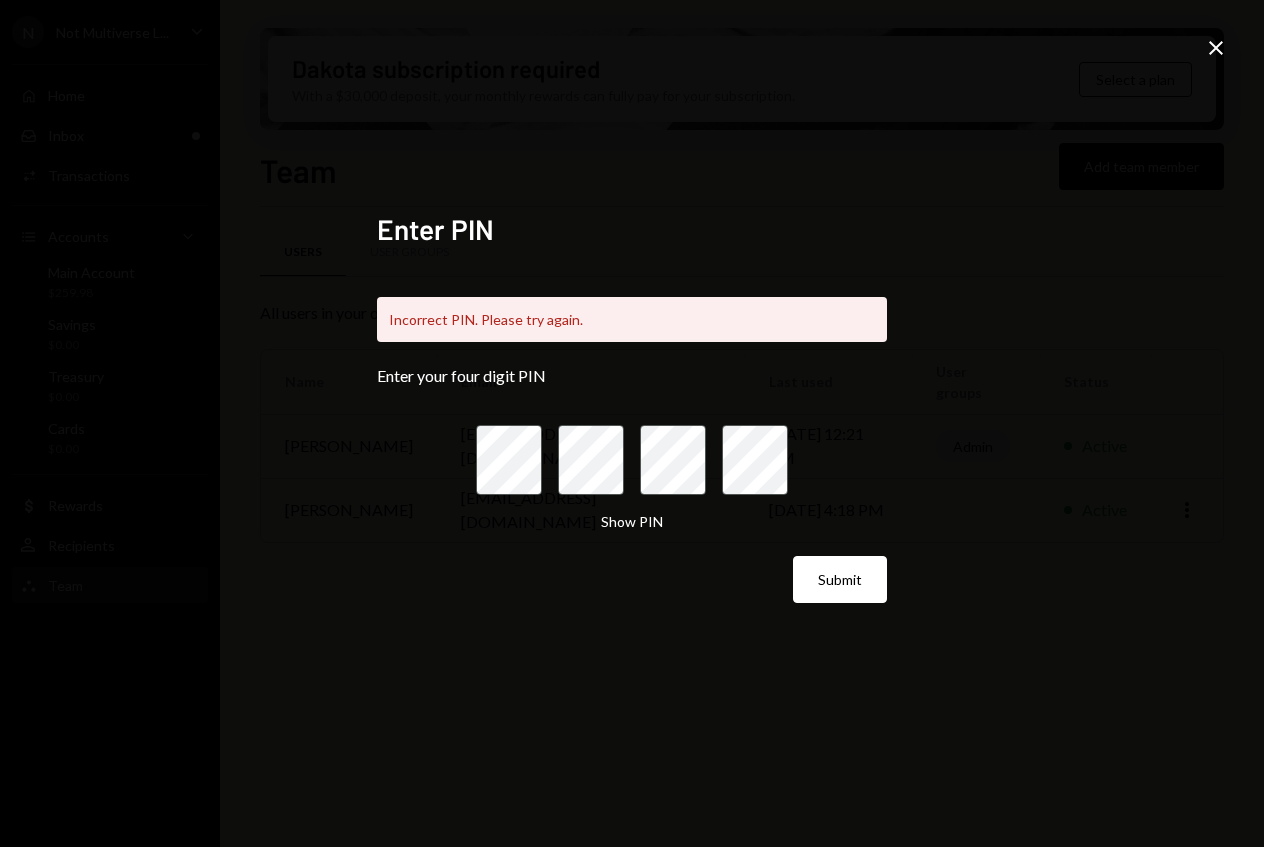 click at bounding box center (632, 460) 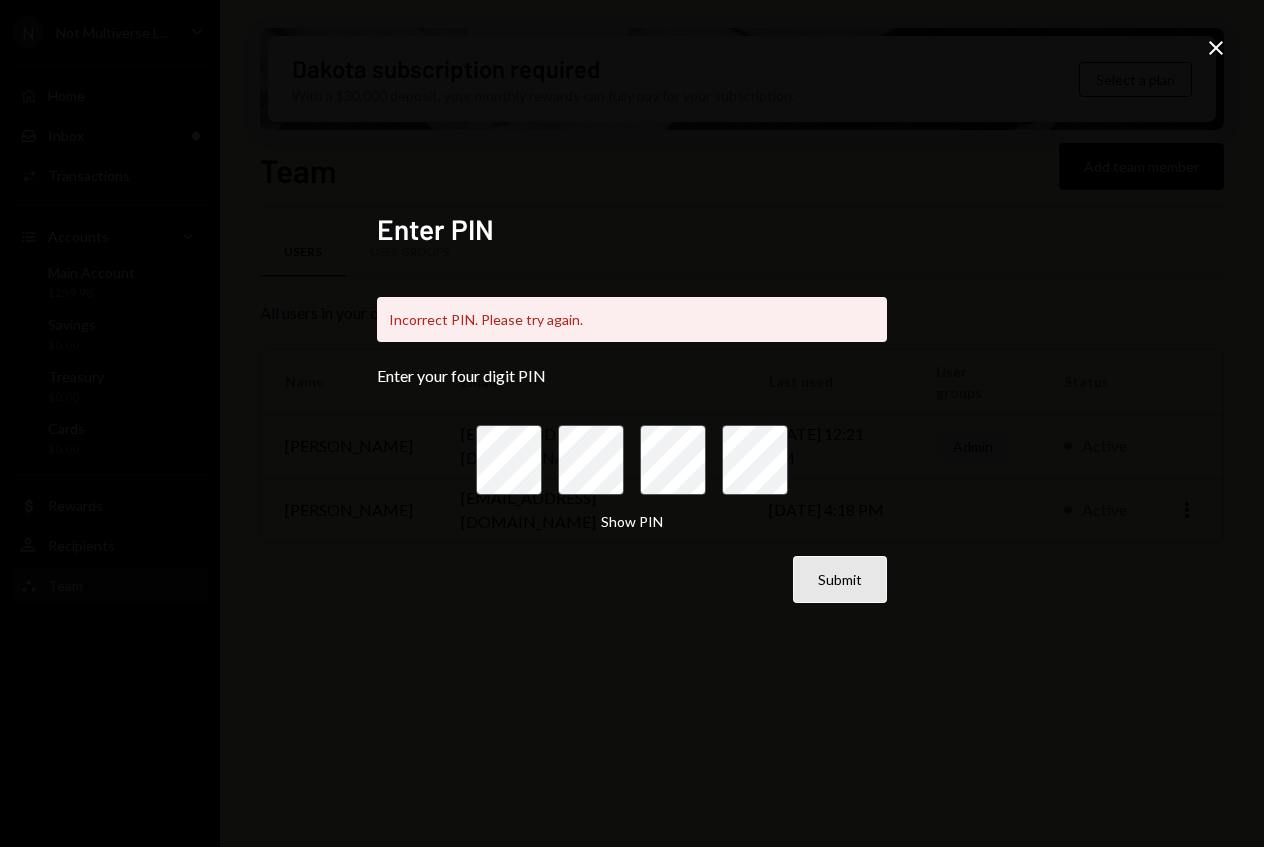 click on "Submit" at bounding box center (840, 579) 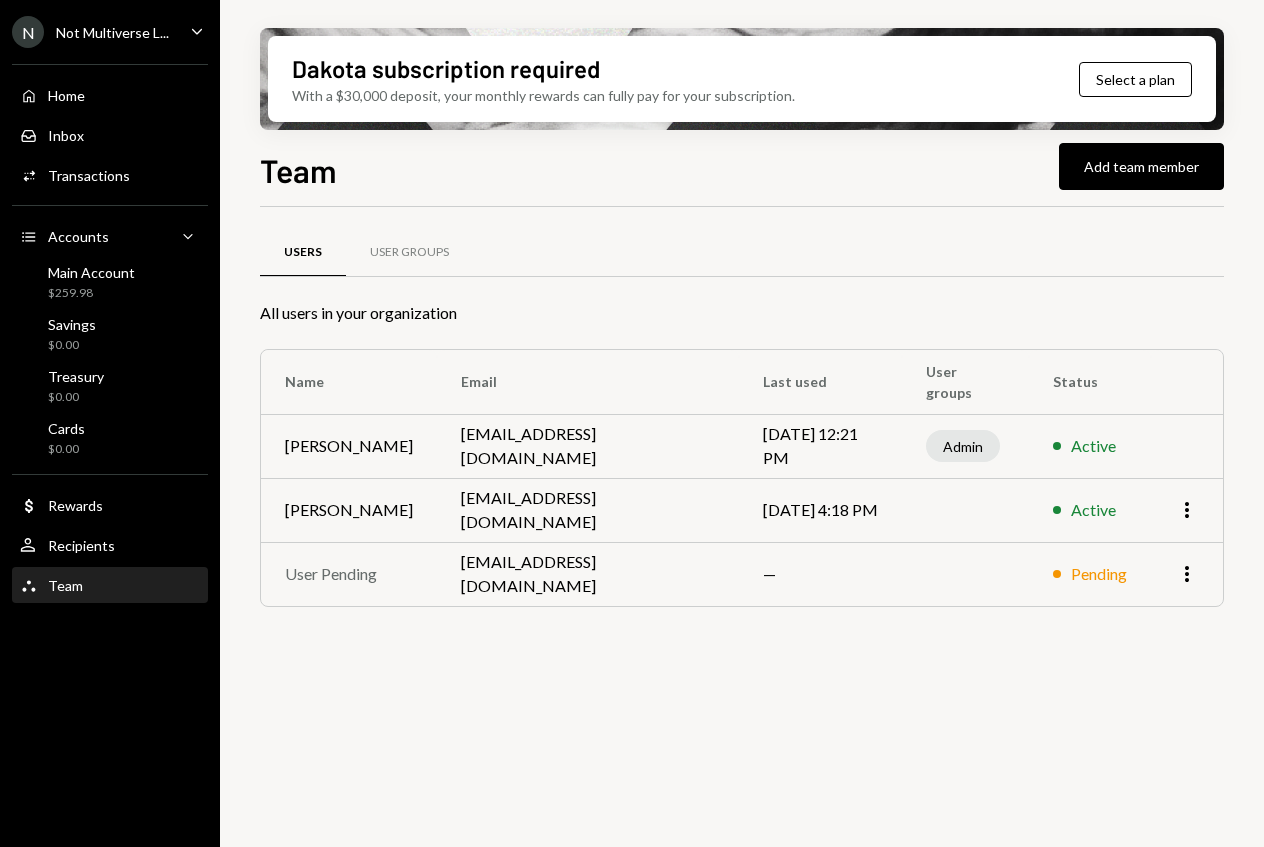 scroll, scrollTop: 0, scrollLeft: 0, axis: both 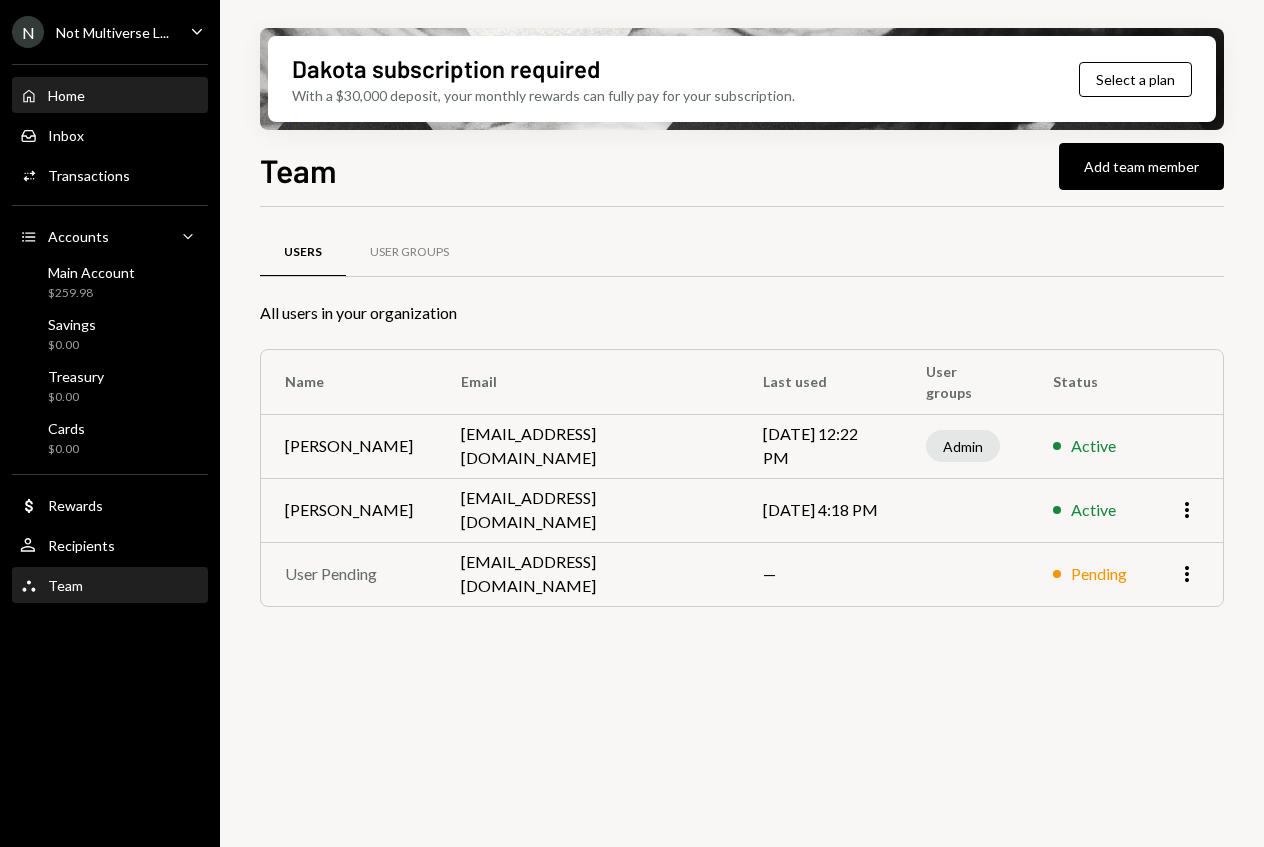 click on "Home Home" at bounding box center [110, 96] 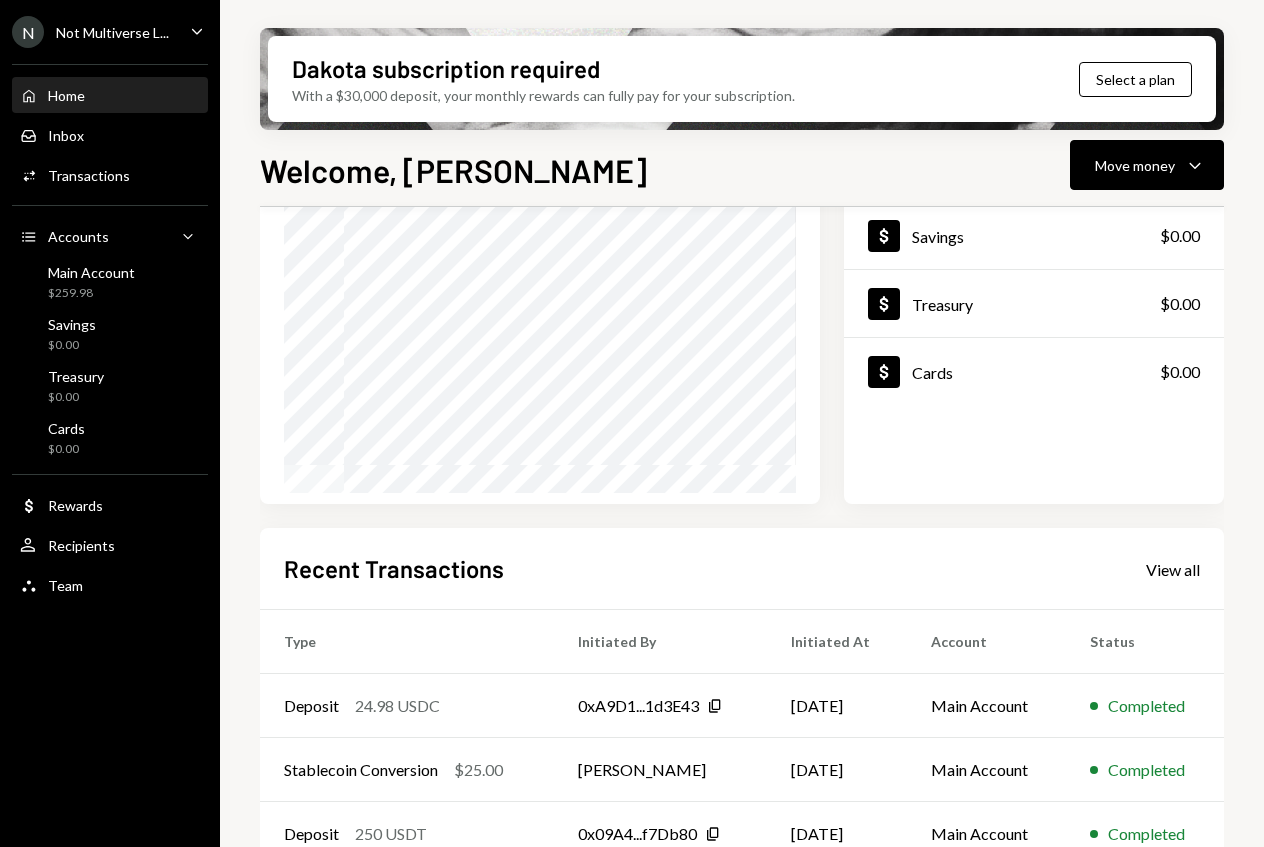 scroll, scrollTop: 294, scrollLeft: 0, axis: vertical 